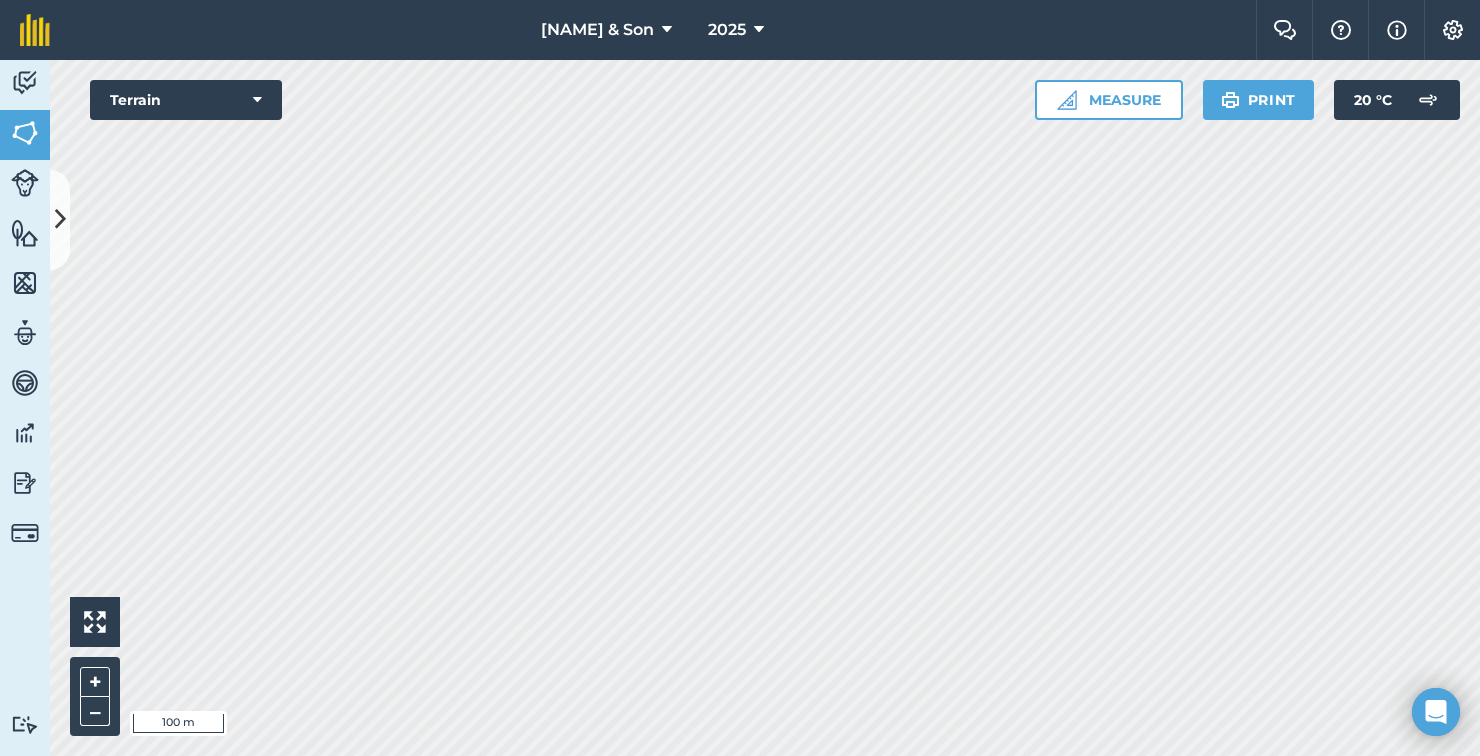 scroll, scrollTop: 0, scrollLeft: 0, axis: both 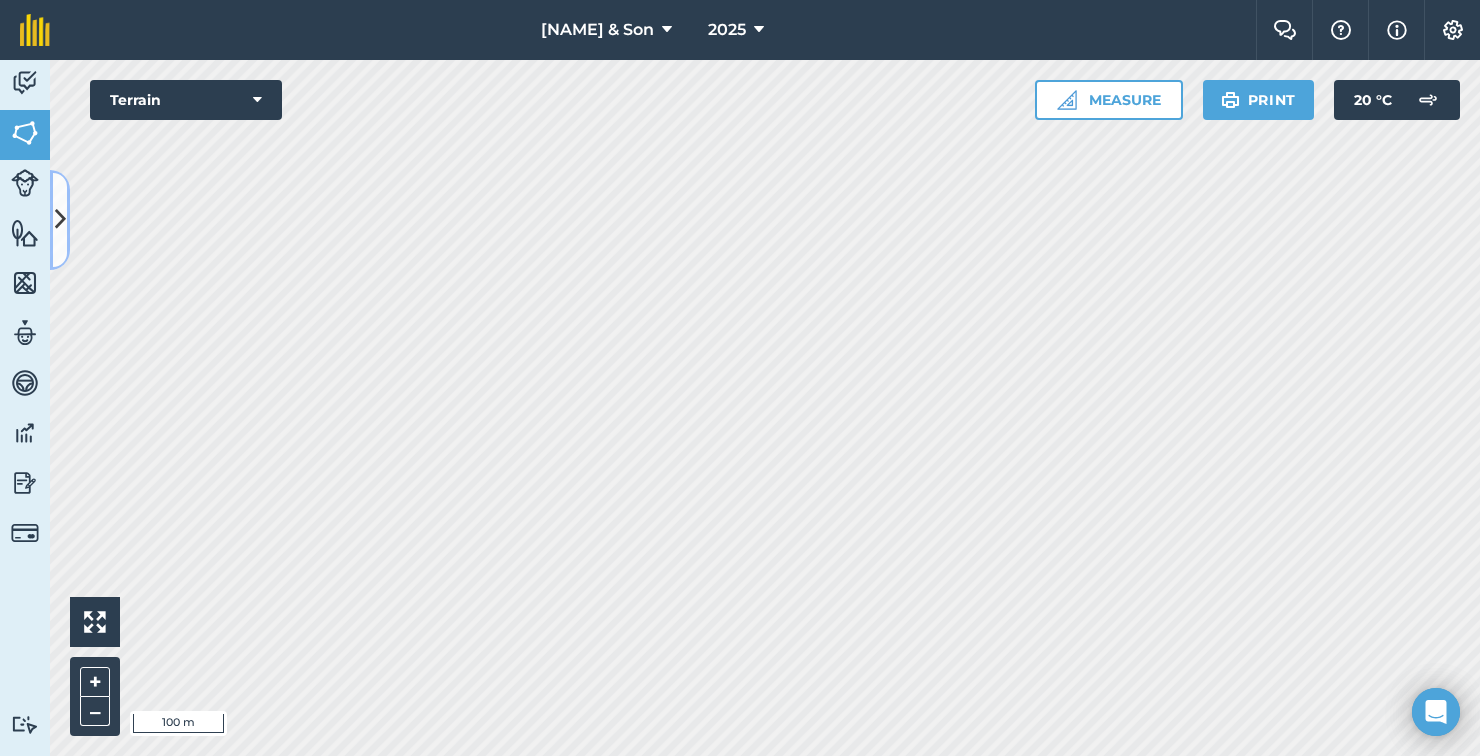 click at bounding box center (60, 220) 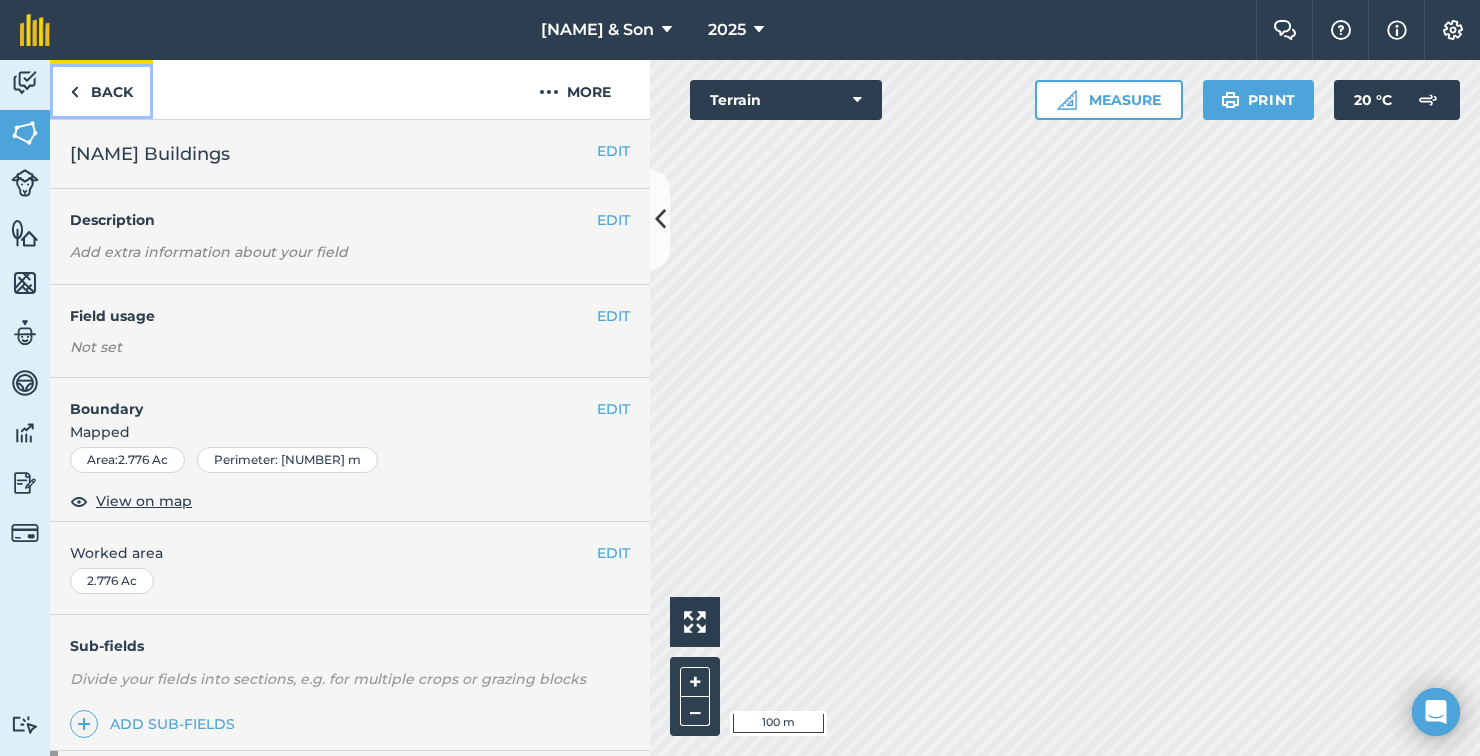 click on "Back" at bounding box center [101, 89] 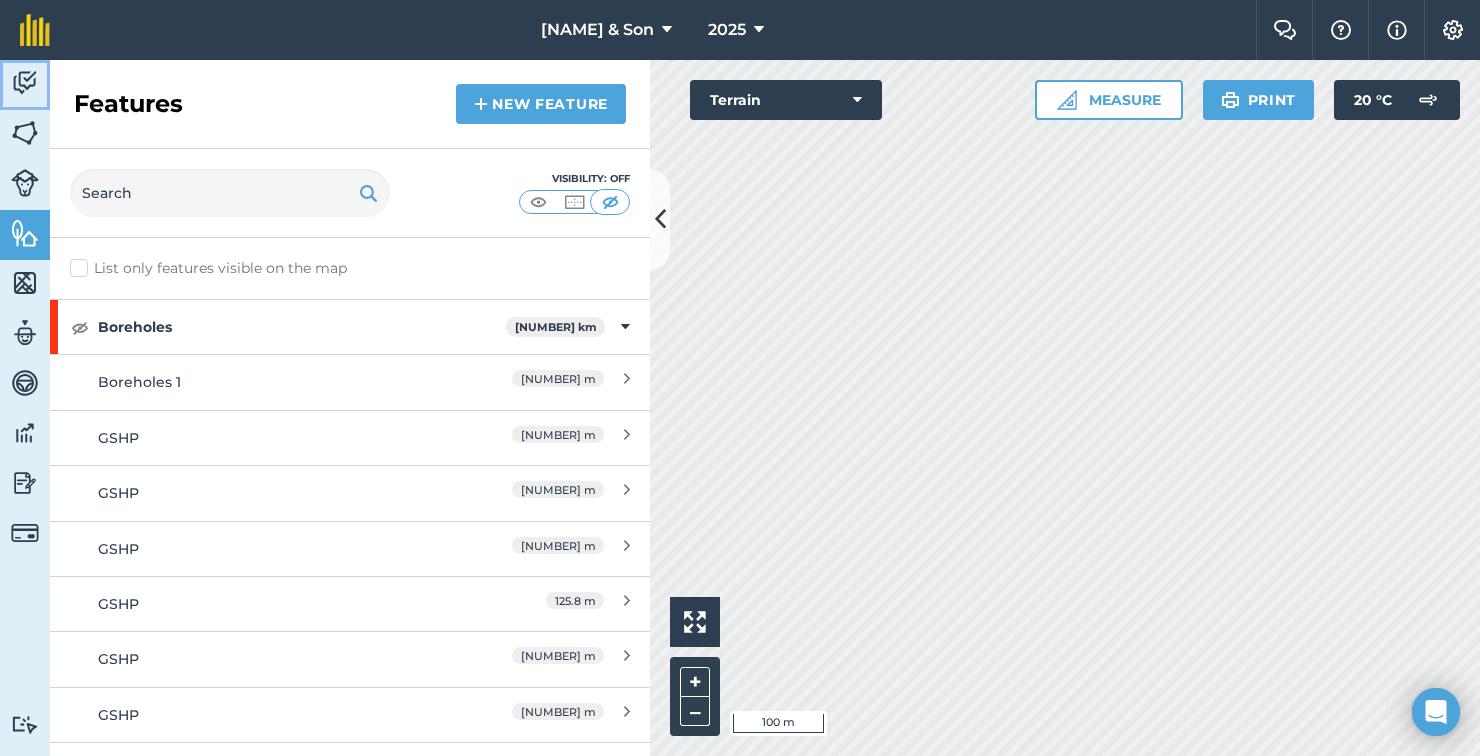 click at bounding box center [25, 83] 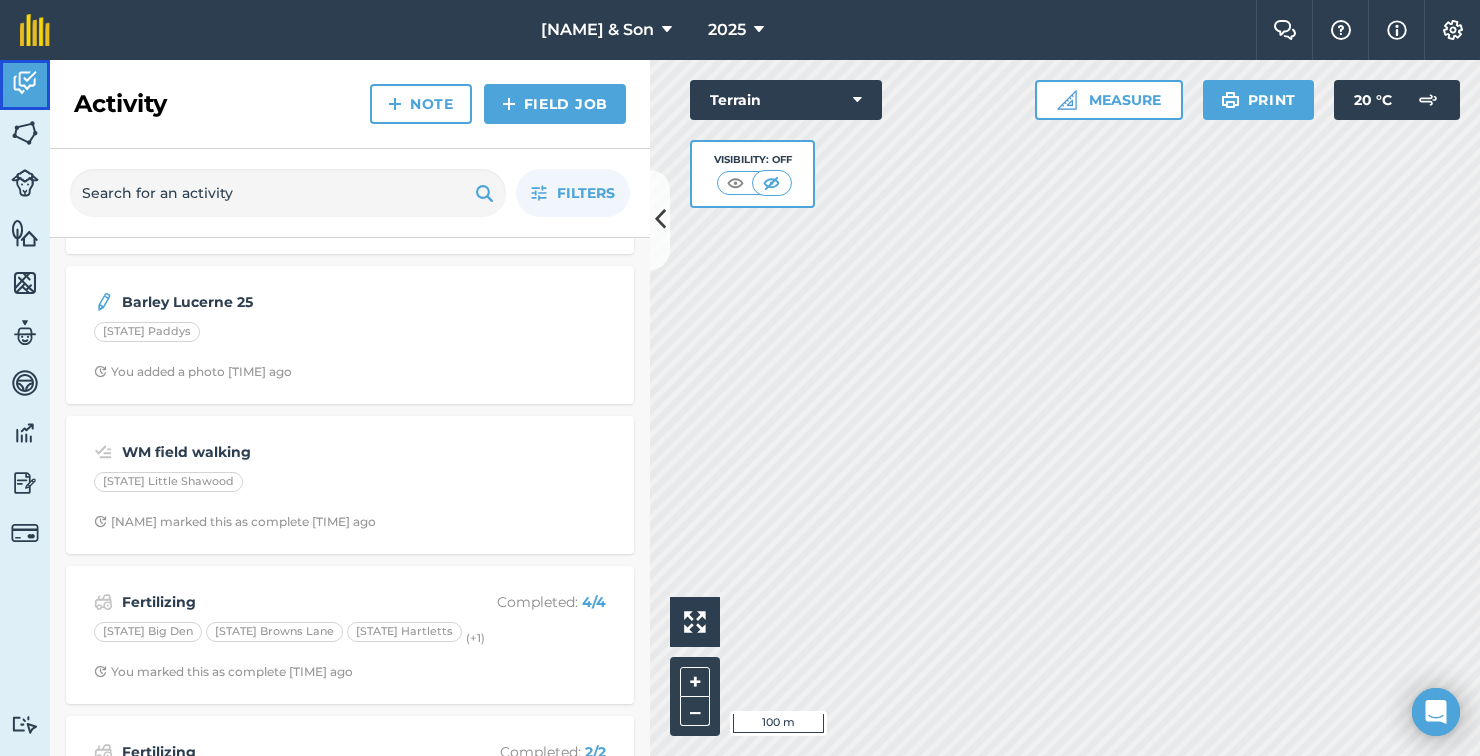 scroll, scrollTop: 0, scrollLeft: 0, axis: both 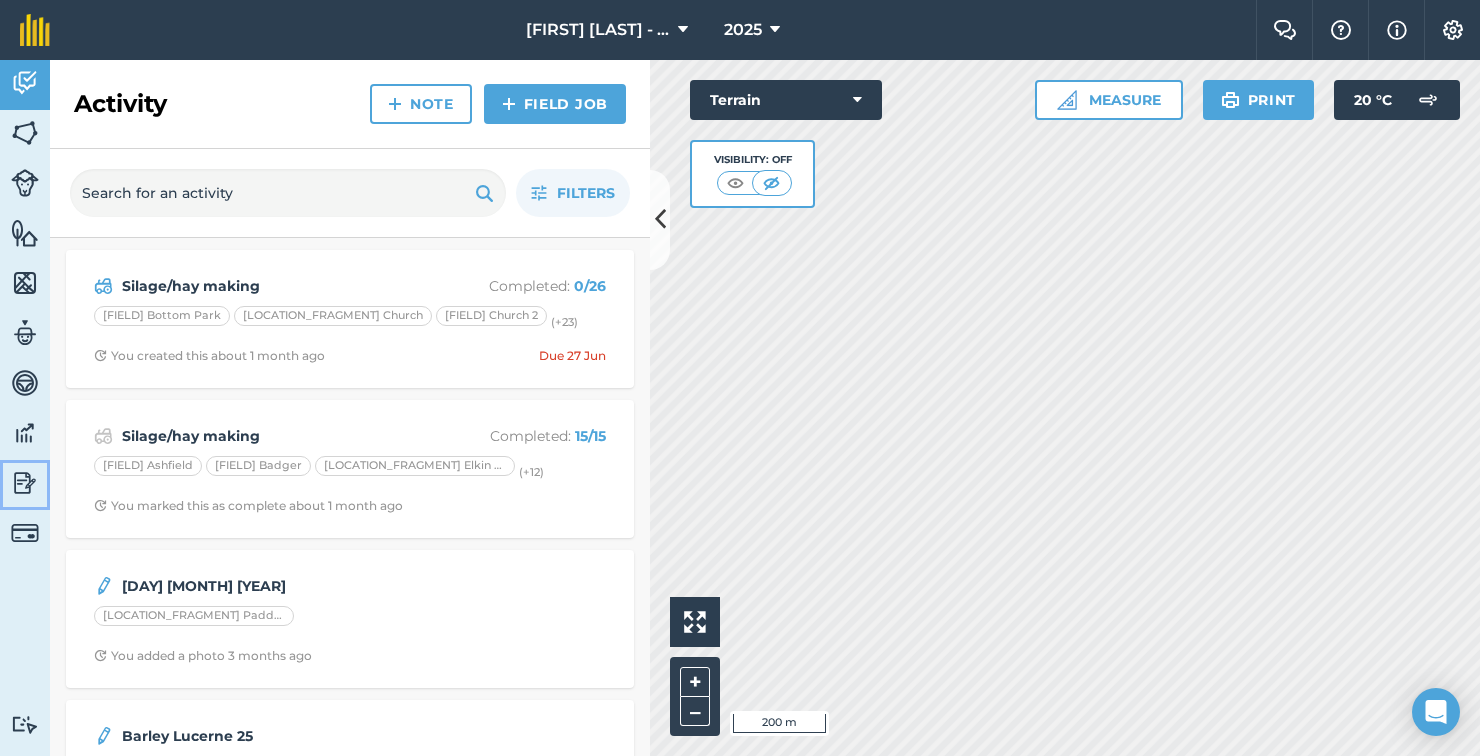 click at bounding box center [25, 483] 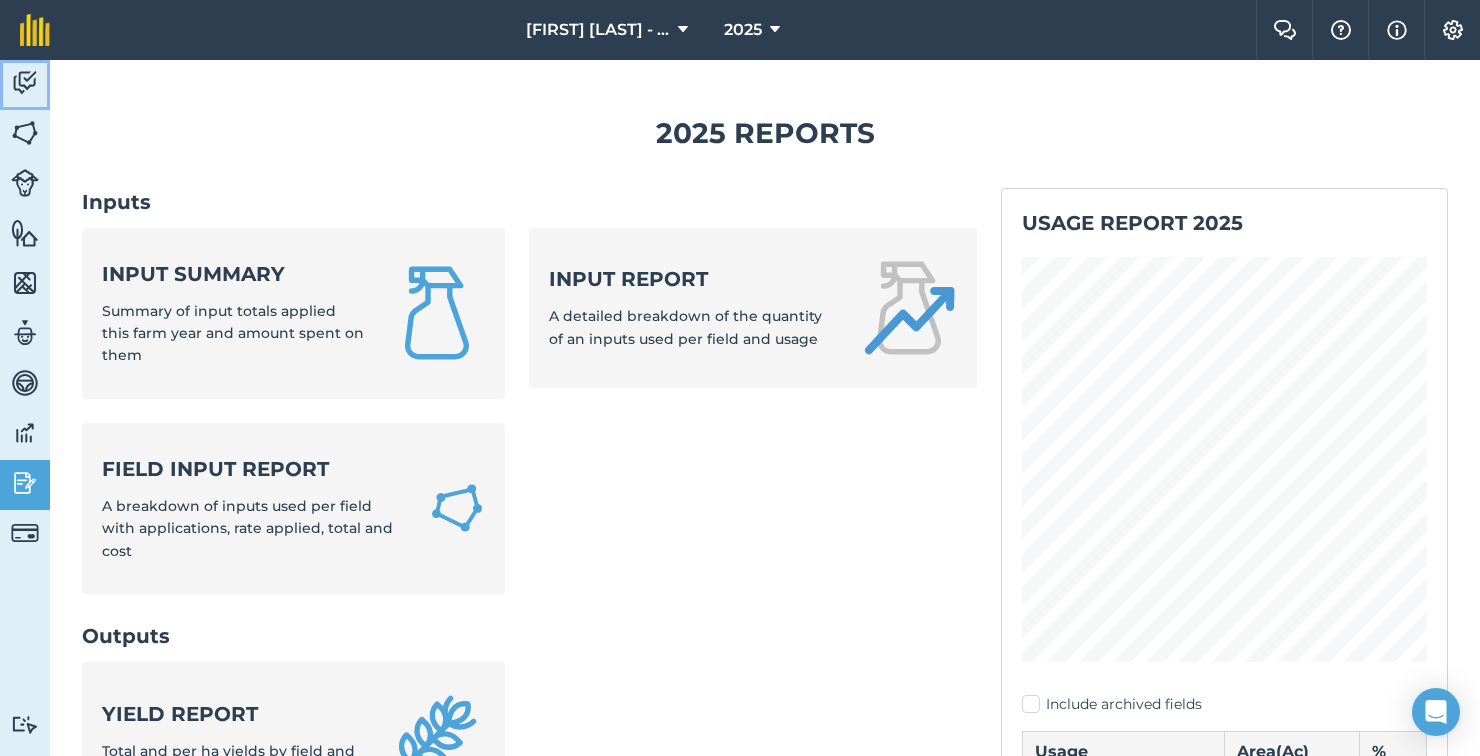 click at bounding box center (25, 83) 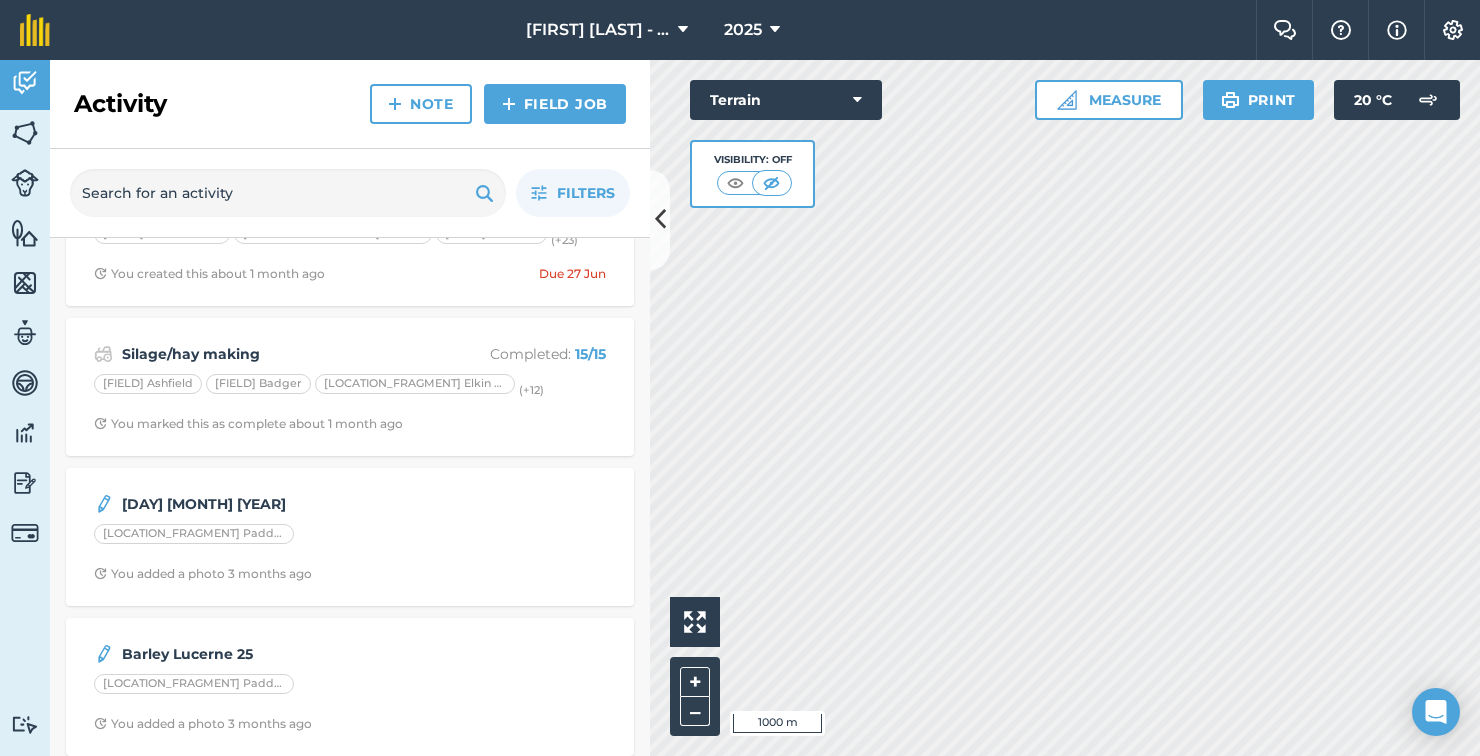 scroll, scrollTop: 0, scrollLeft: 0, axis: both 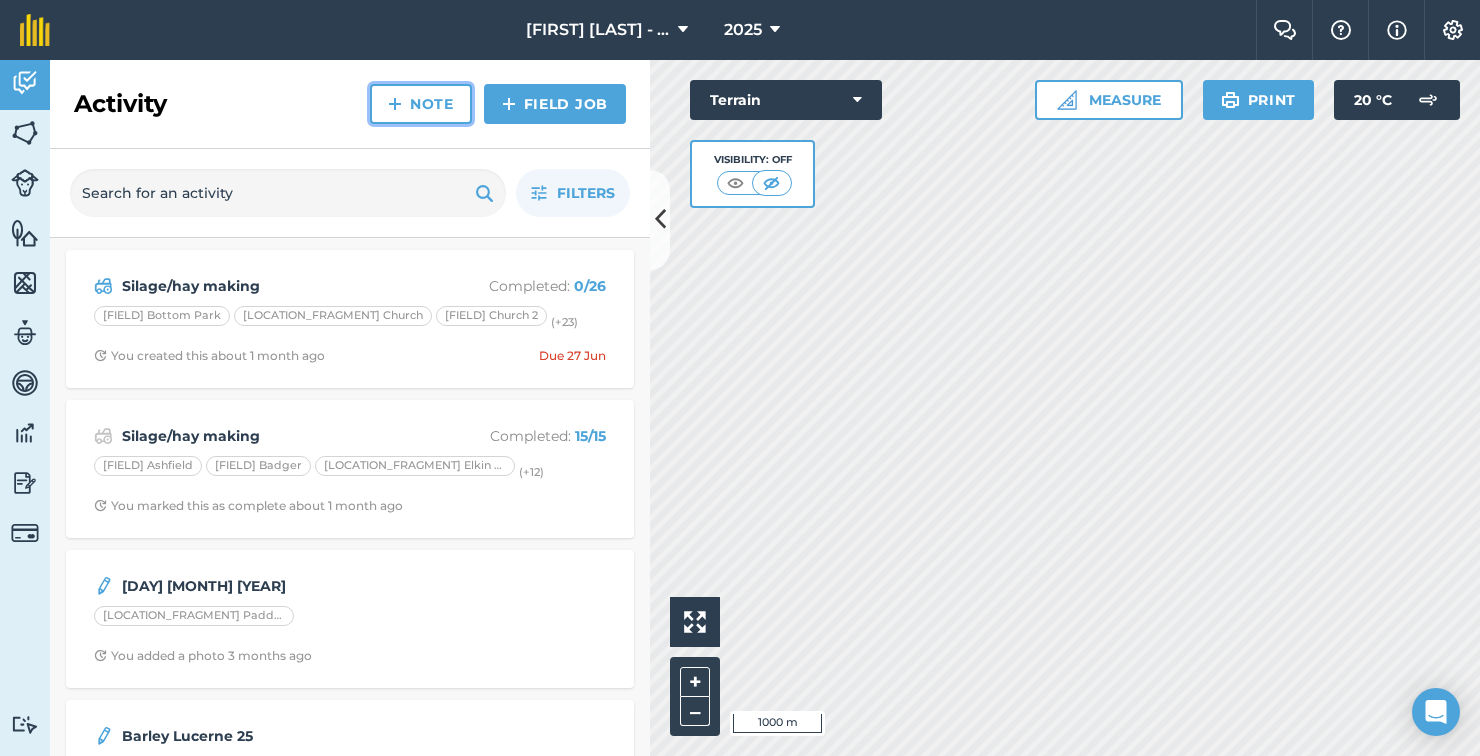 click on "Note" at bounding box center [421, 104] 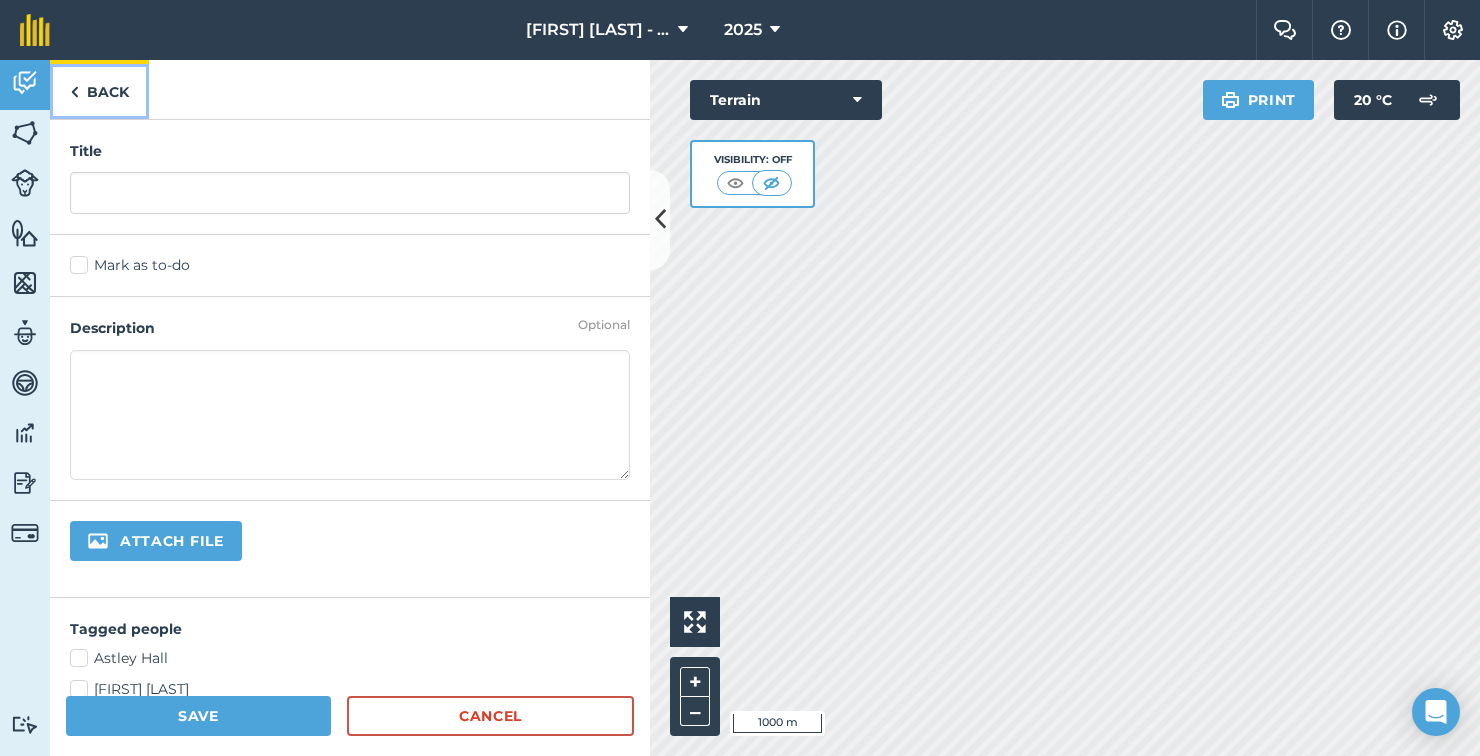 click on "Back" at bounding box center [99, 89] 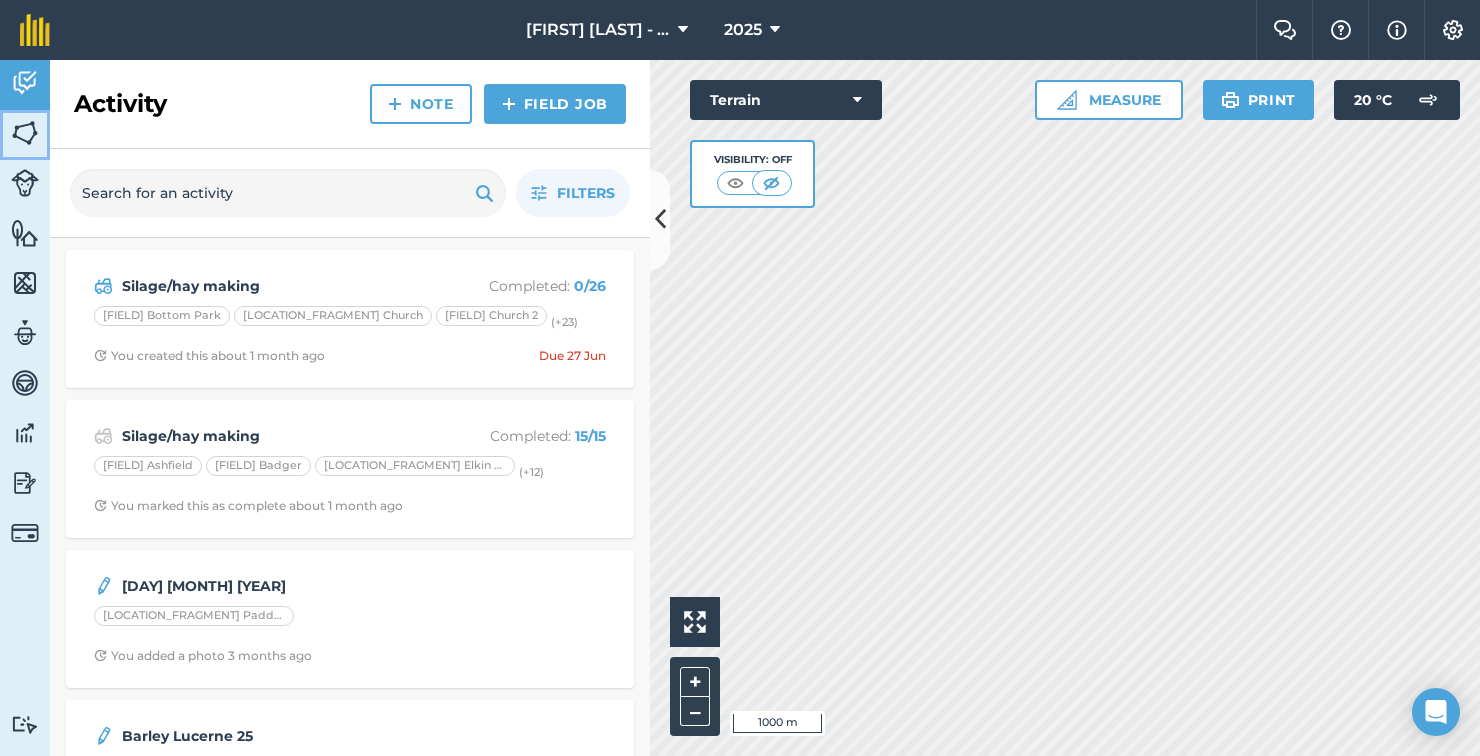 click at bounding box center (25, 133) 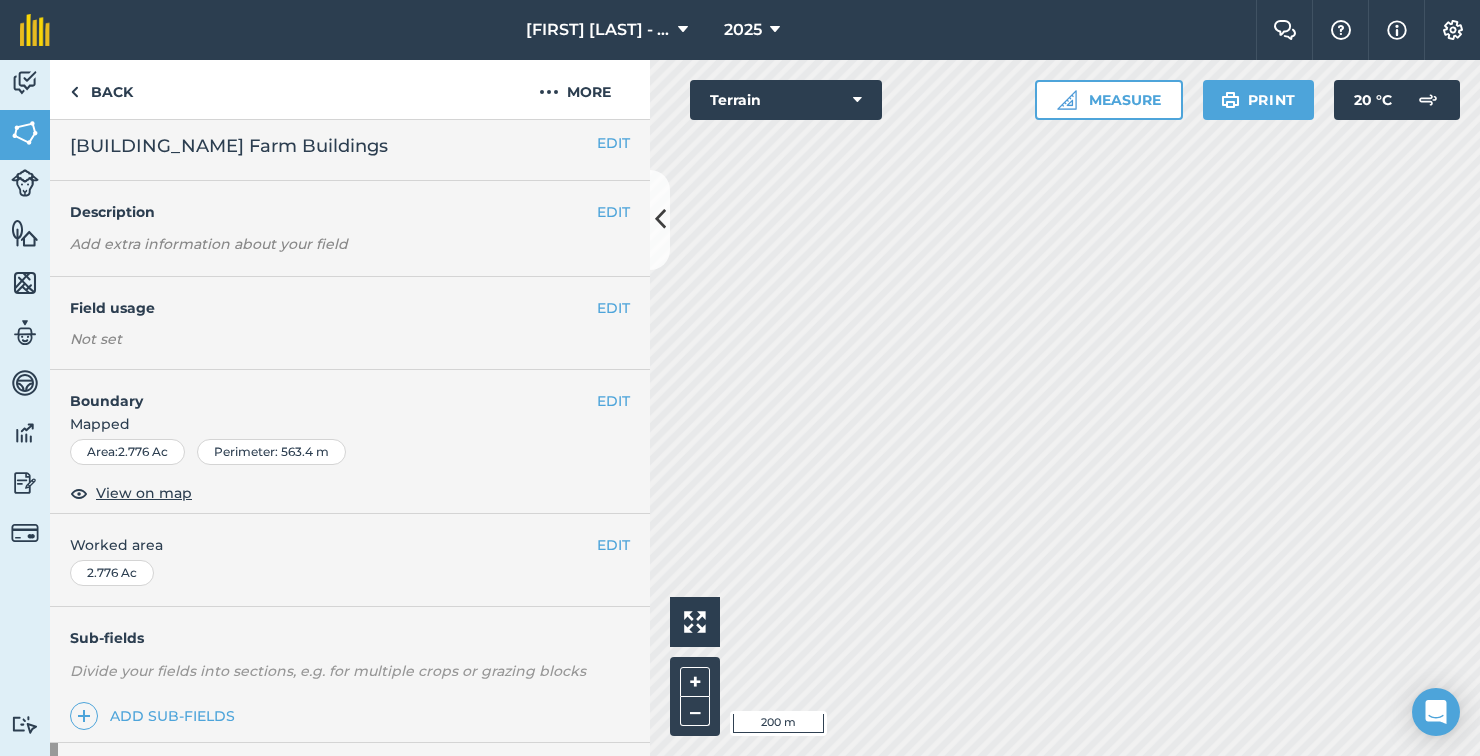 scroll, scrollTop: 0, scrollLeft: 0, axis: both 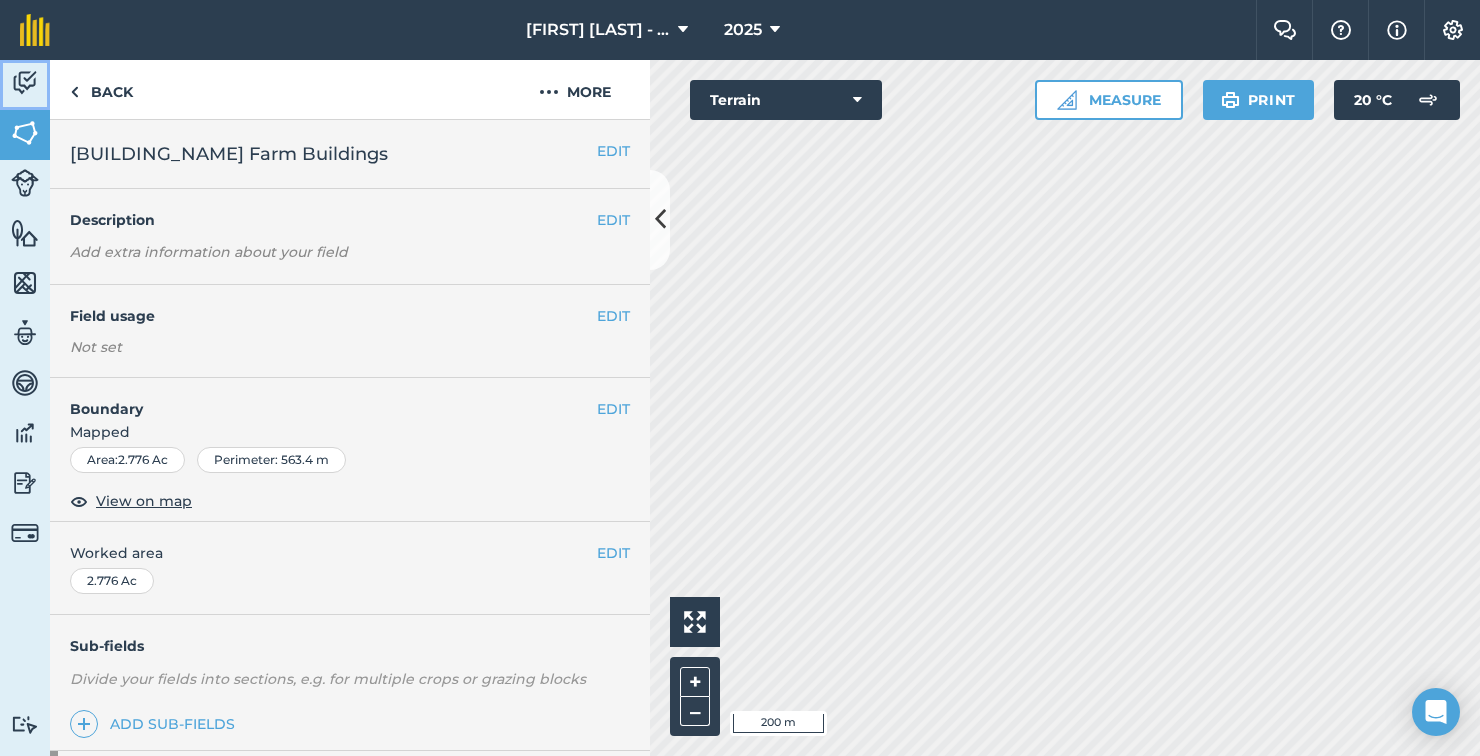 click at bounding box center (25, 83) 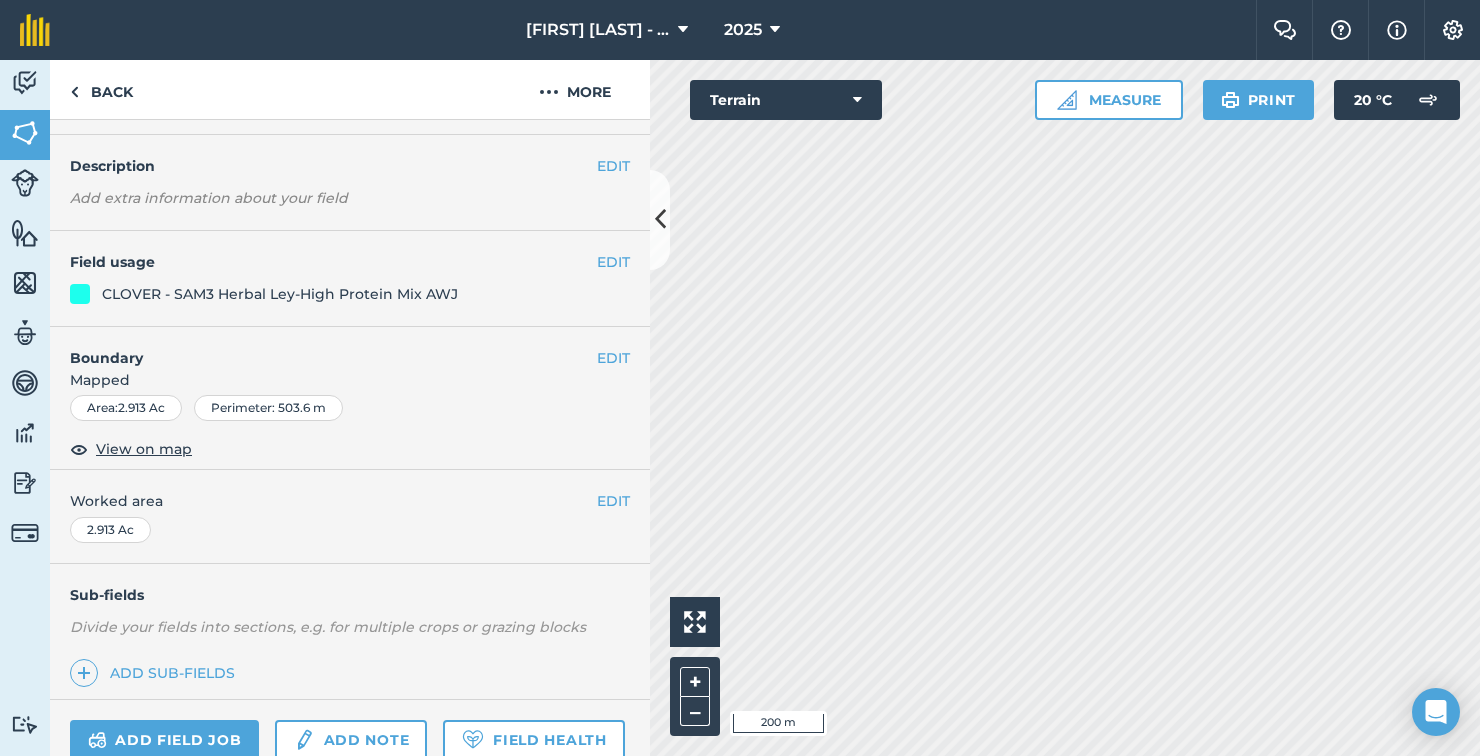 scroll, scrollTop: 113, scrollLeft: 0, axis: vertical 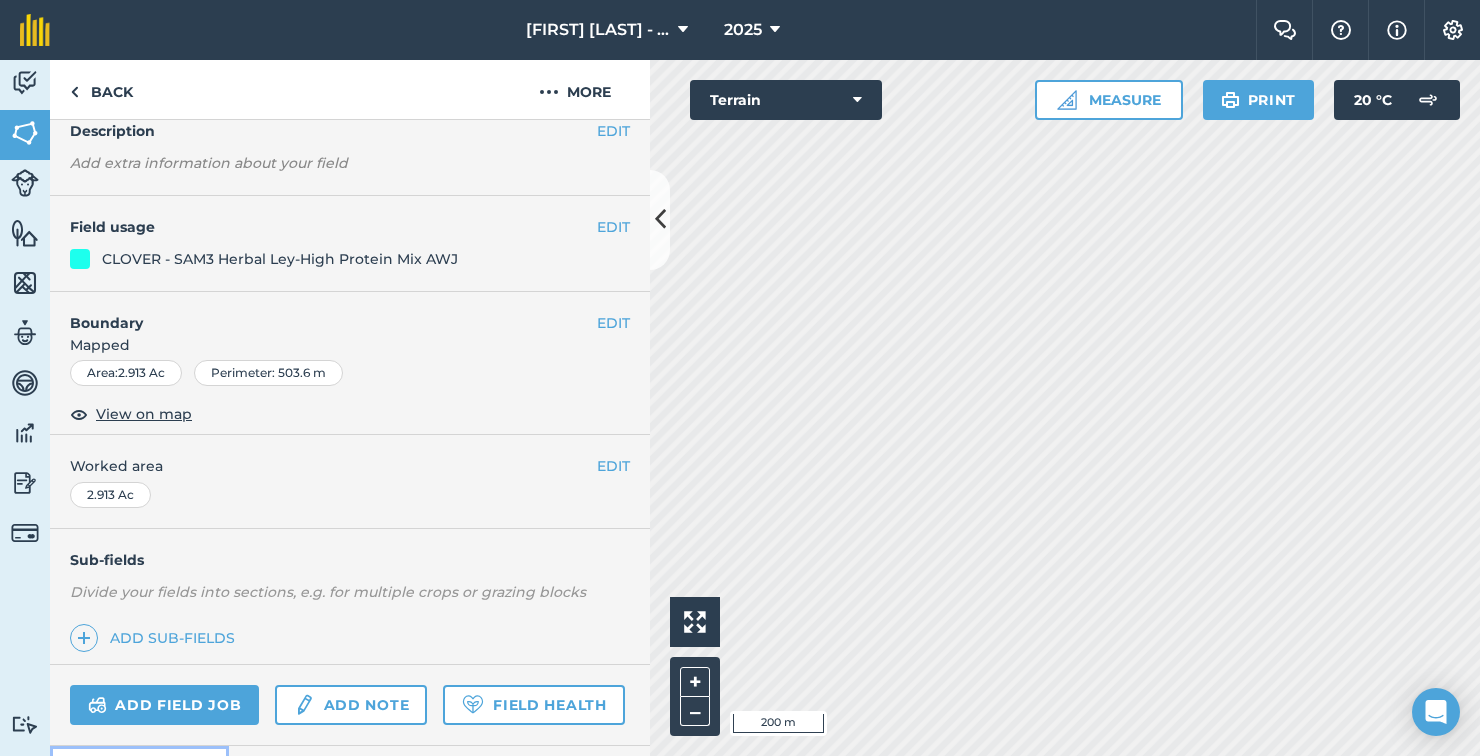 click on "To-Do" at bounding box center (139, 768) 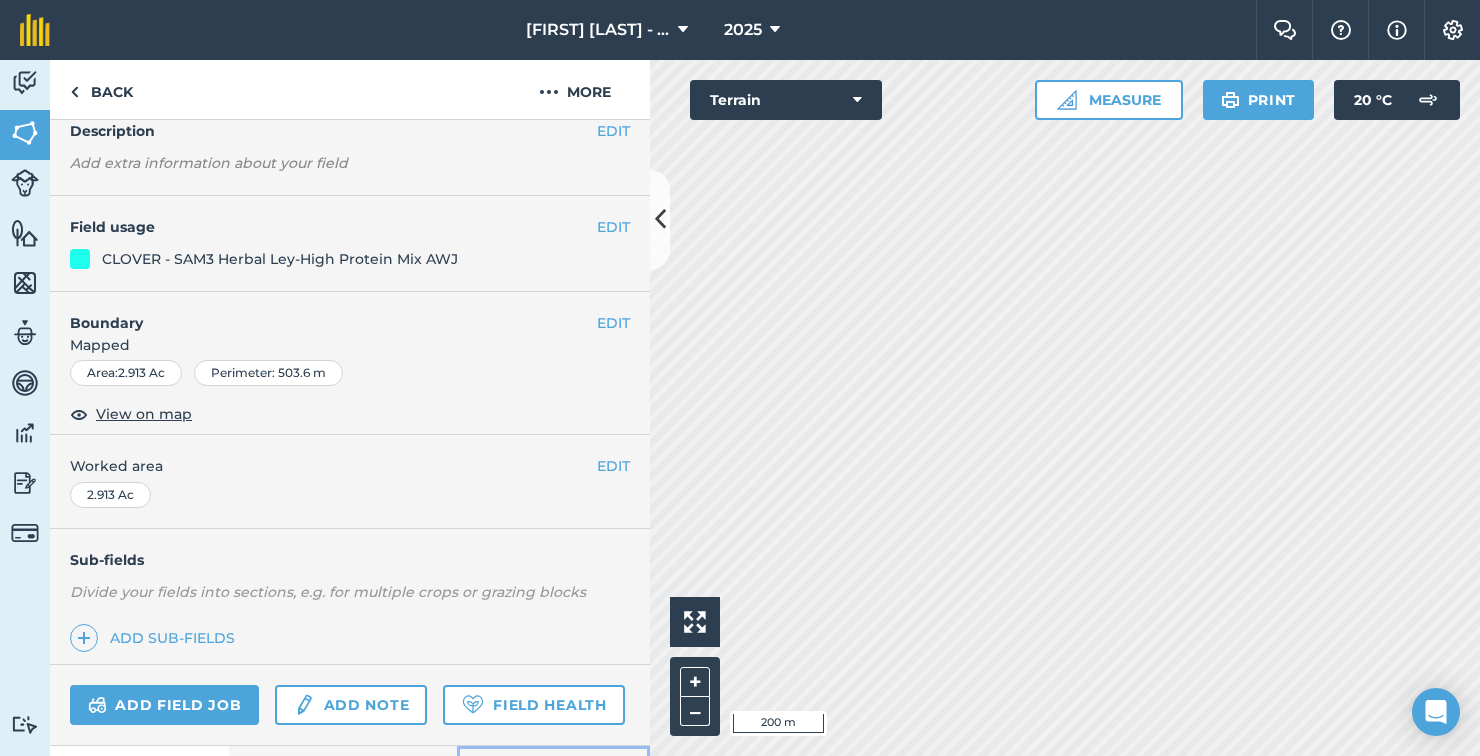 click on "Reports" at bounding box center [553, 768] 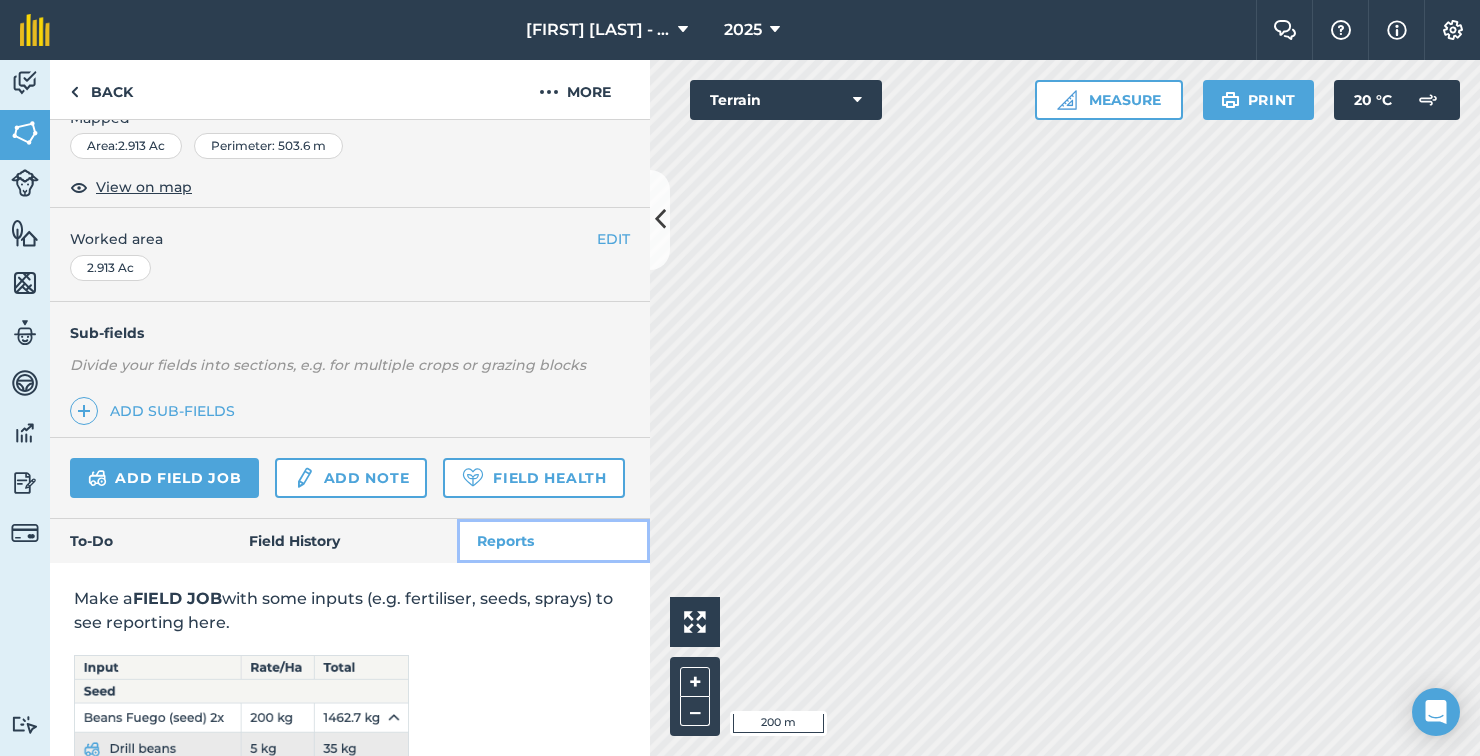 scroll, scrollTop: 400, scrollLeft: 0, axis: vertical 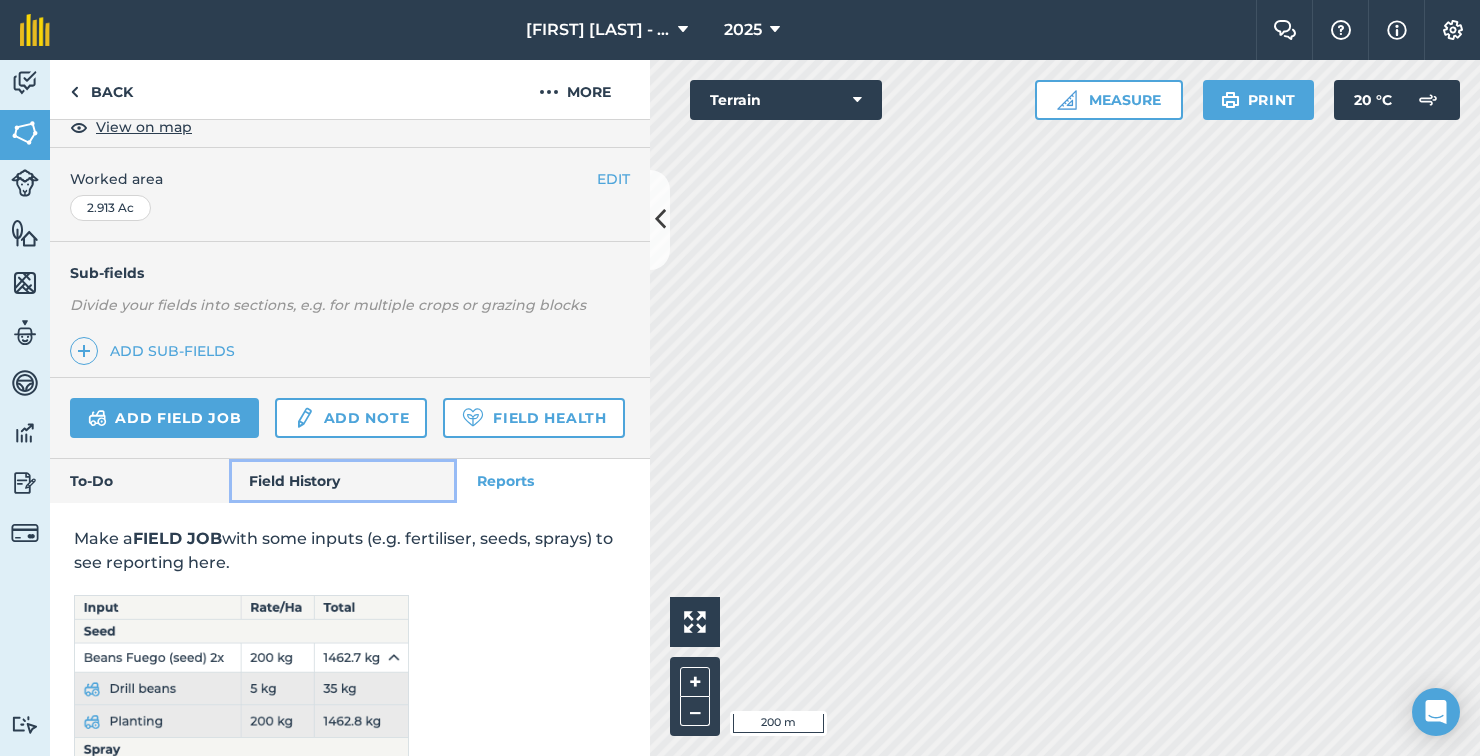 click on "Field History" at bounding box center (342, 481) 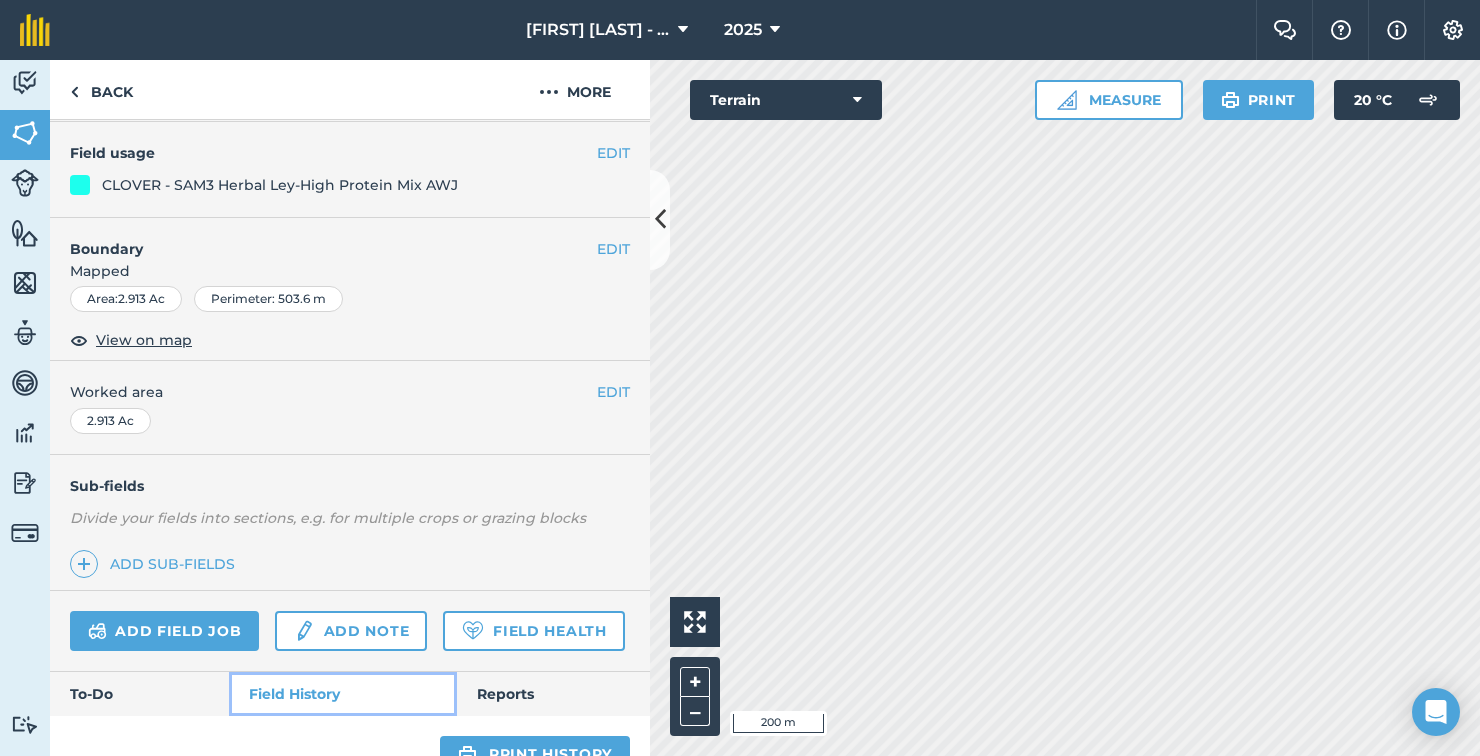 scroll, scrollTop: 0, scrollLeft: 0, axis: both 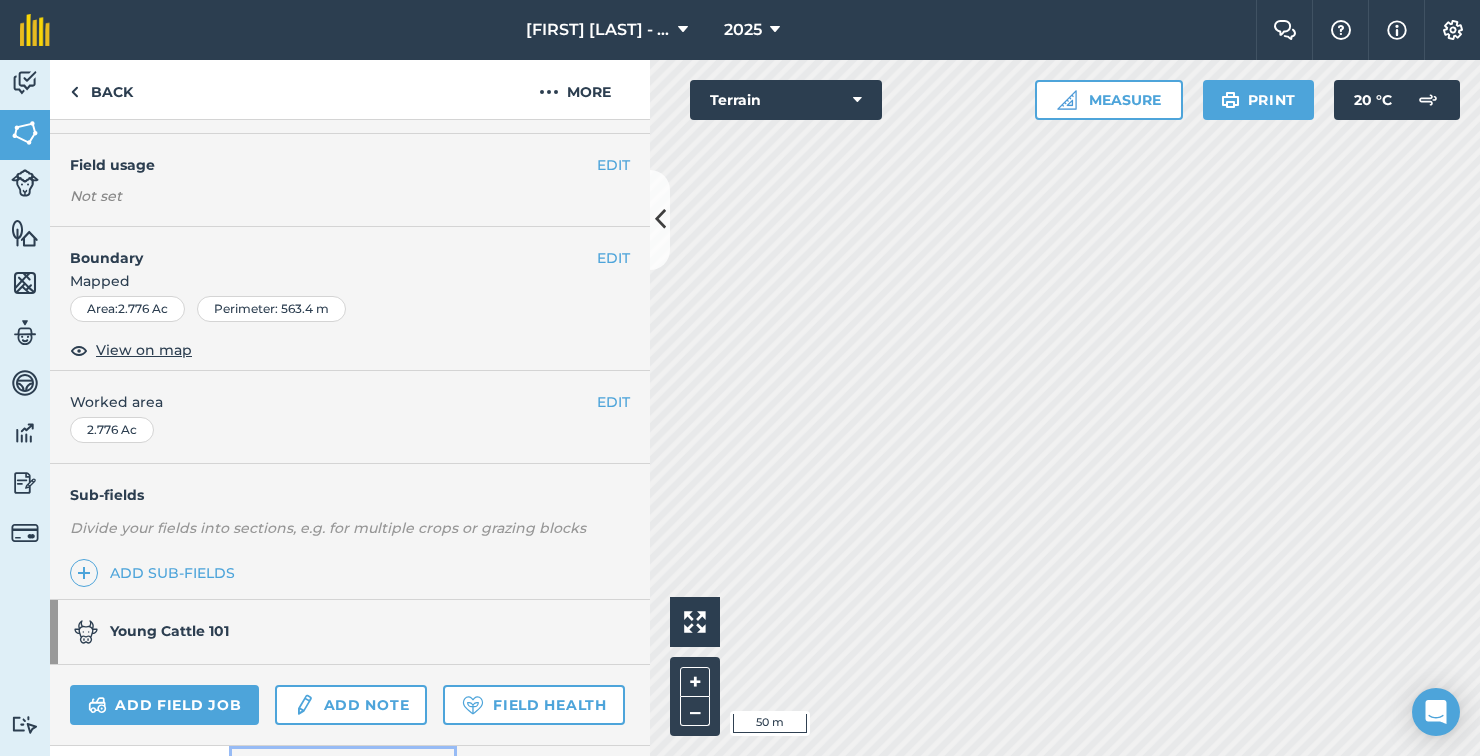 click on "Field History" at bounding box center (342, 768) 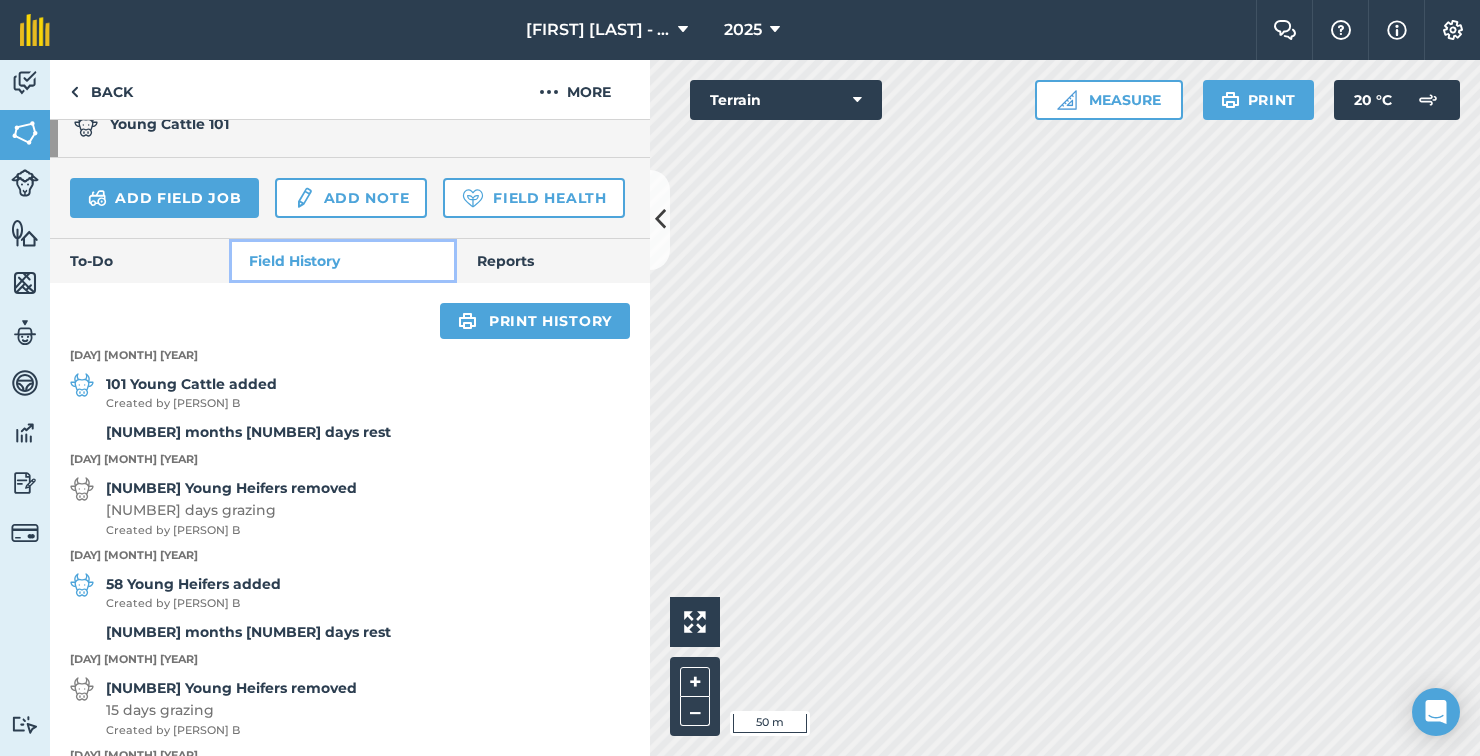 scroll, scrollTop: 663, scrollLeft: 0, axis: vertical 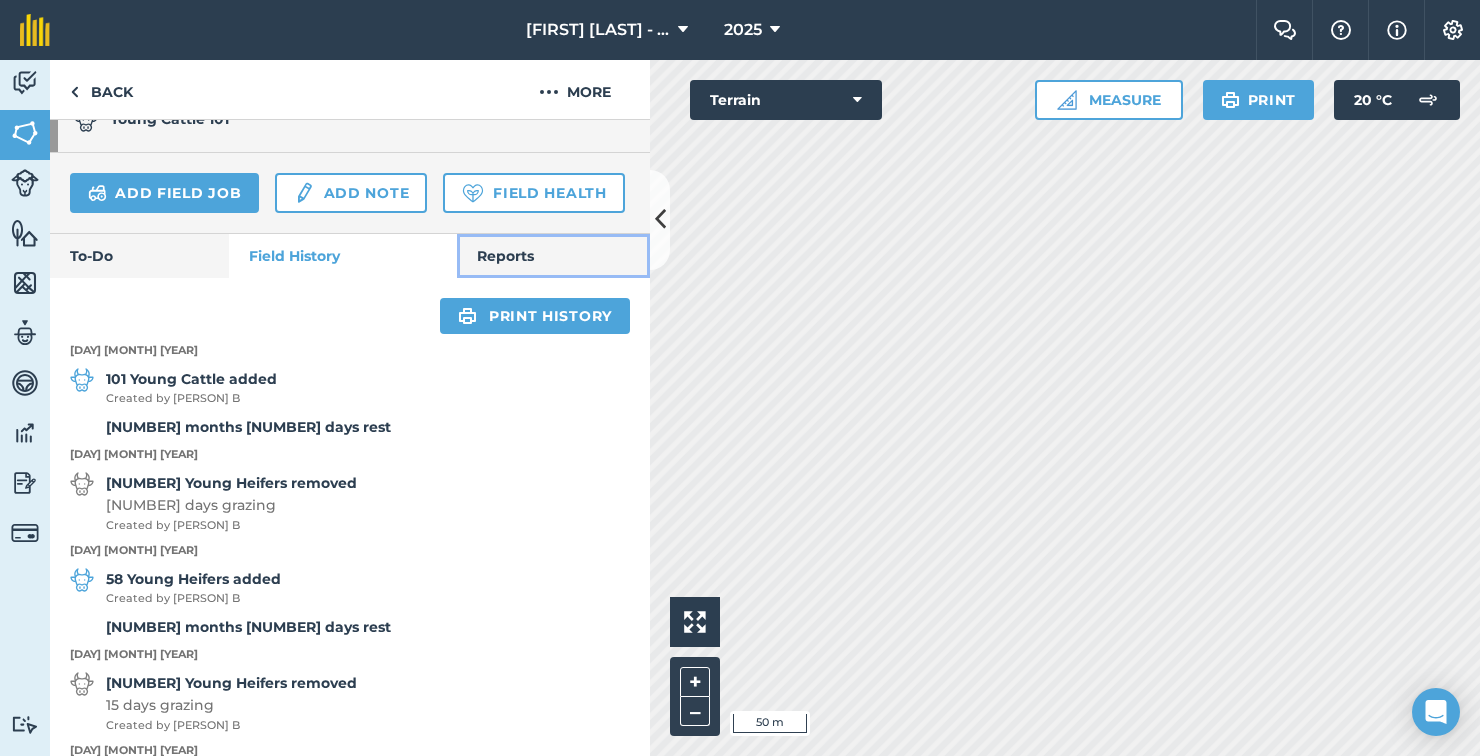 click on "Reports" at bounding box center [553, 256] 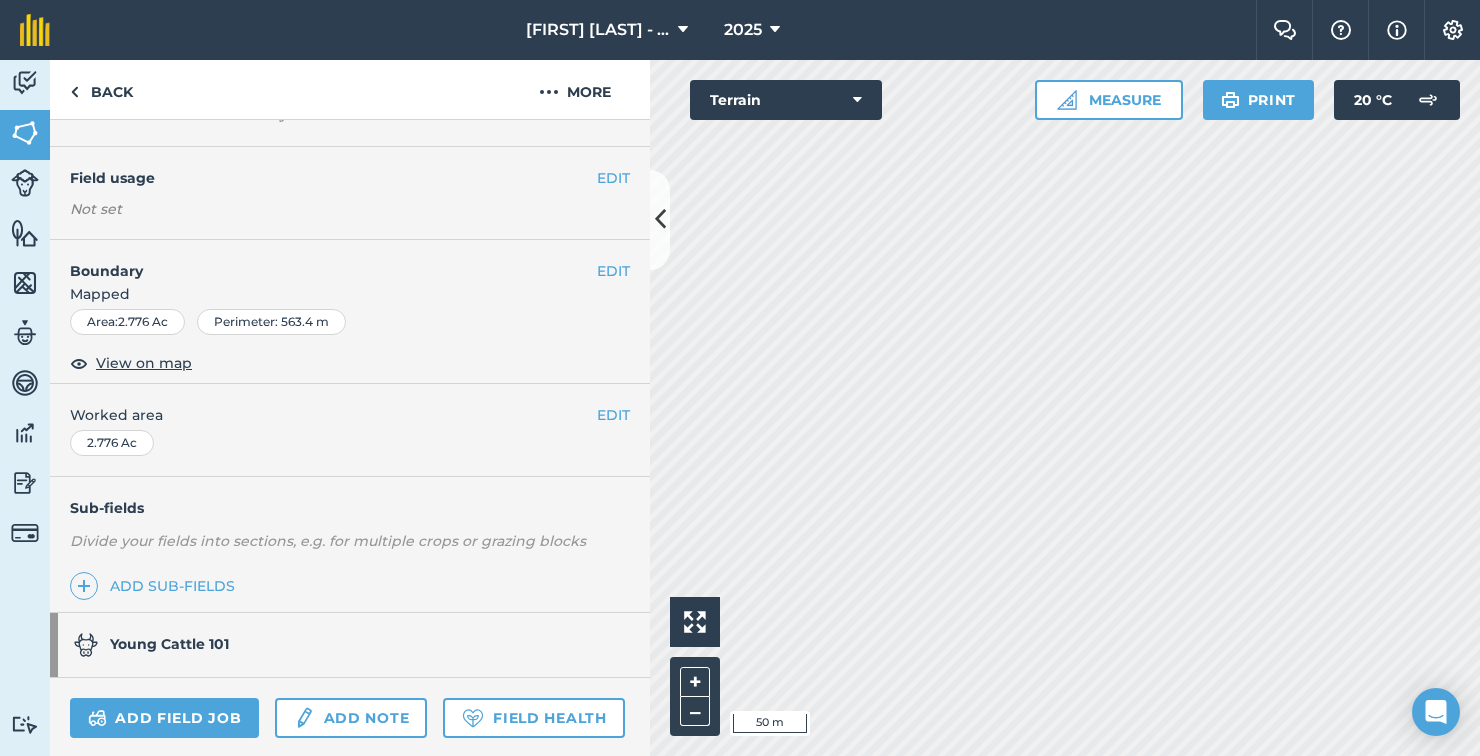 scroll, scrollTop: 439, scrollLeft: 0, axis: vertical 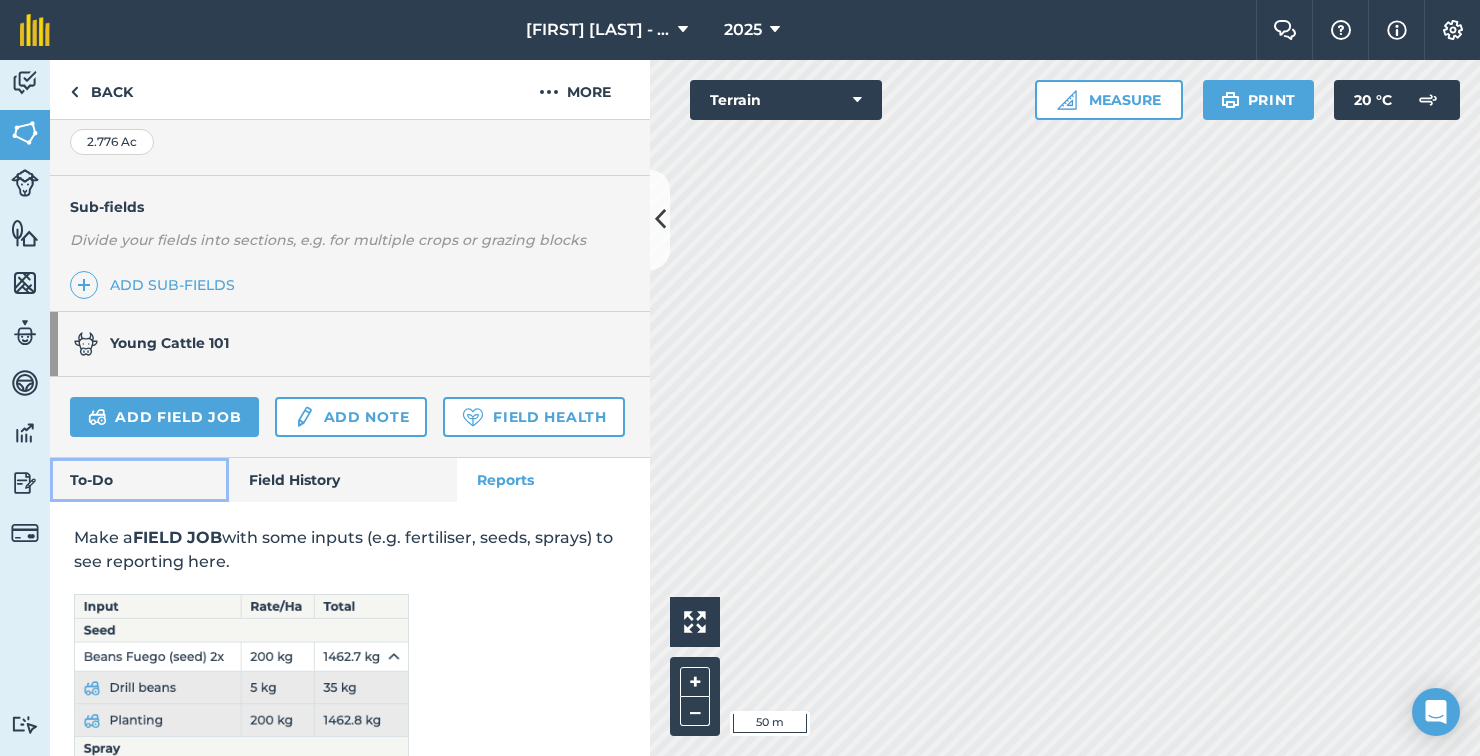 click on "To-Do" at bounding box center (139, 480) 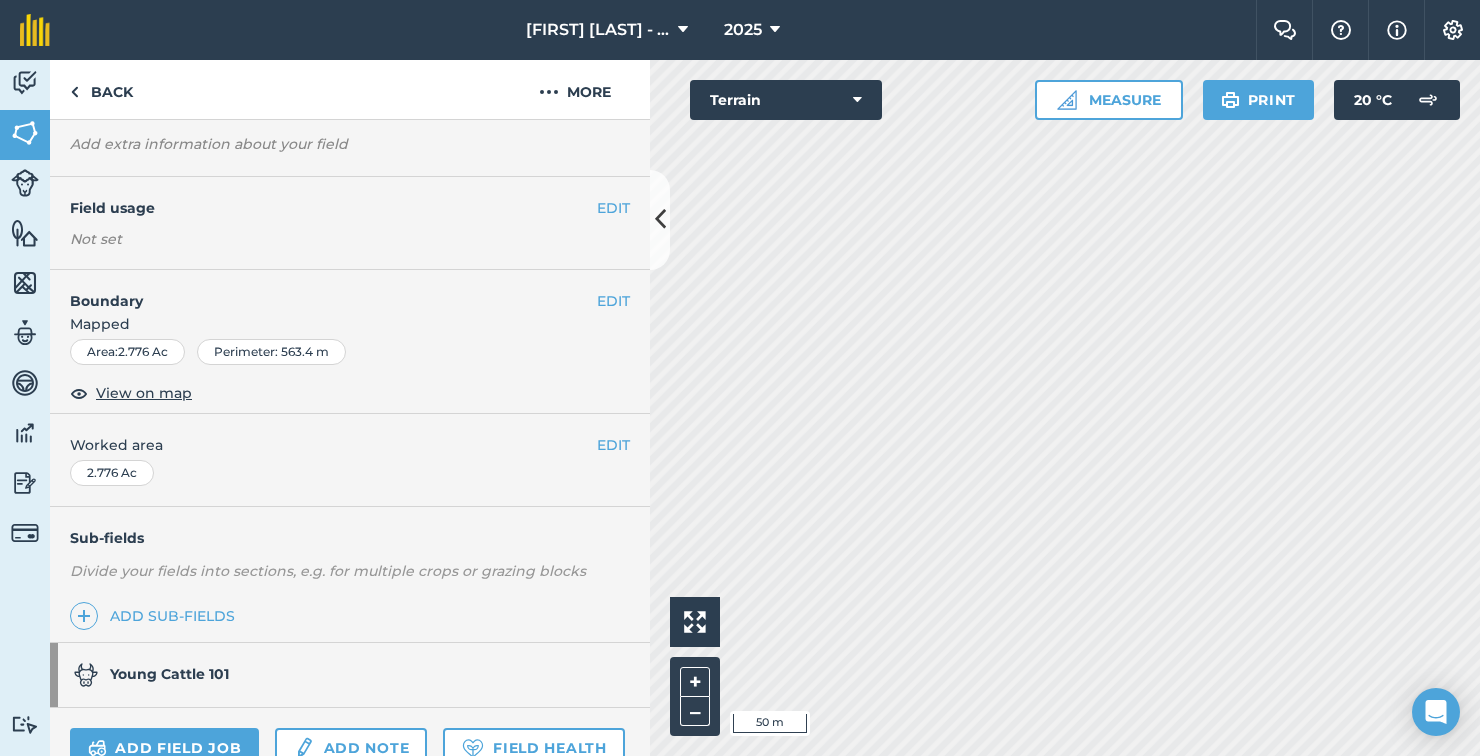 scroll, scrollTop: 0, scrollLeft: 0, axis: both 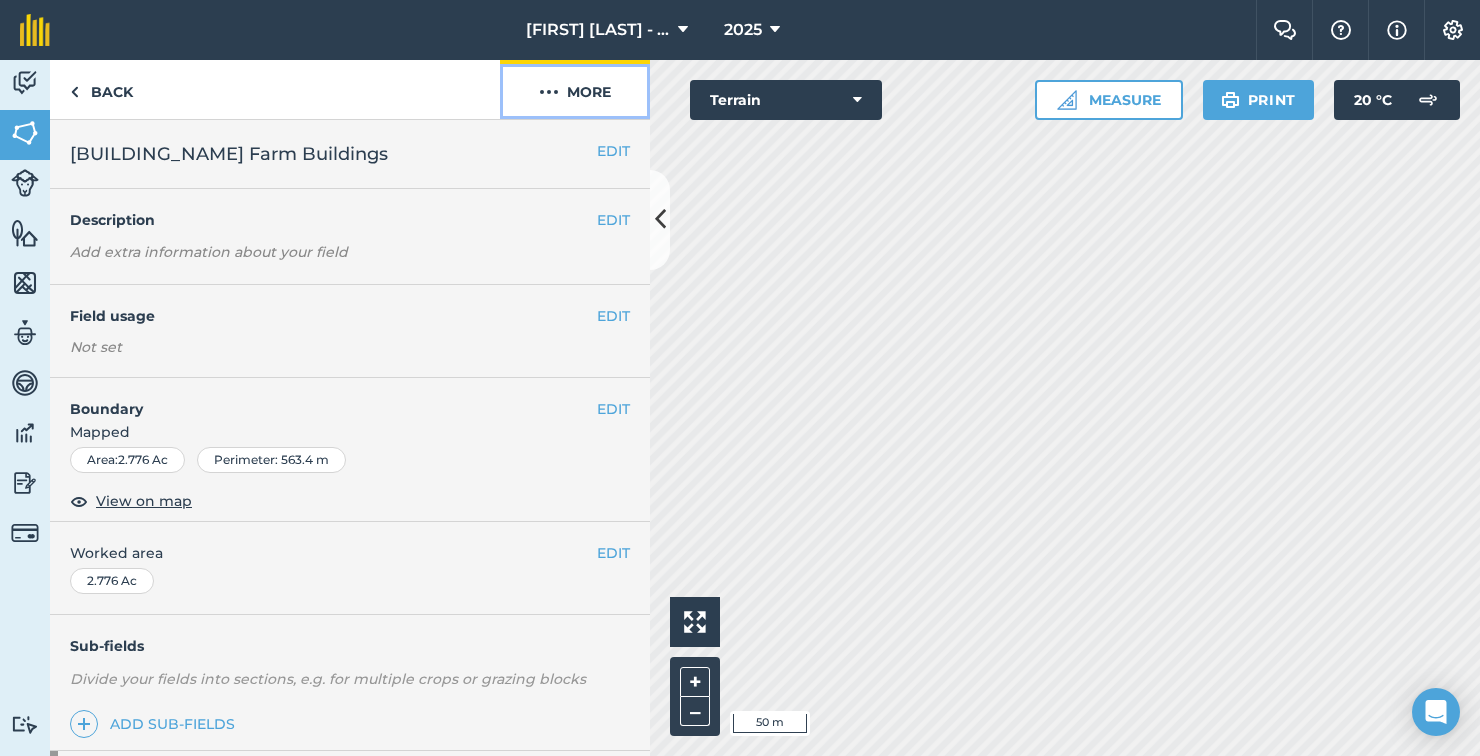 click on "More" at bounding box center [575, 89] 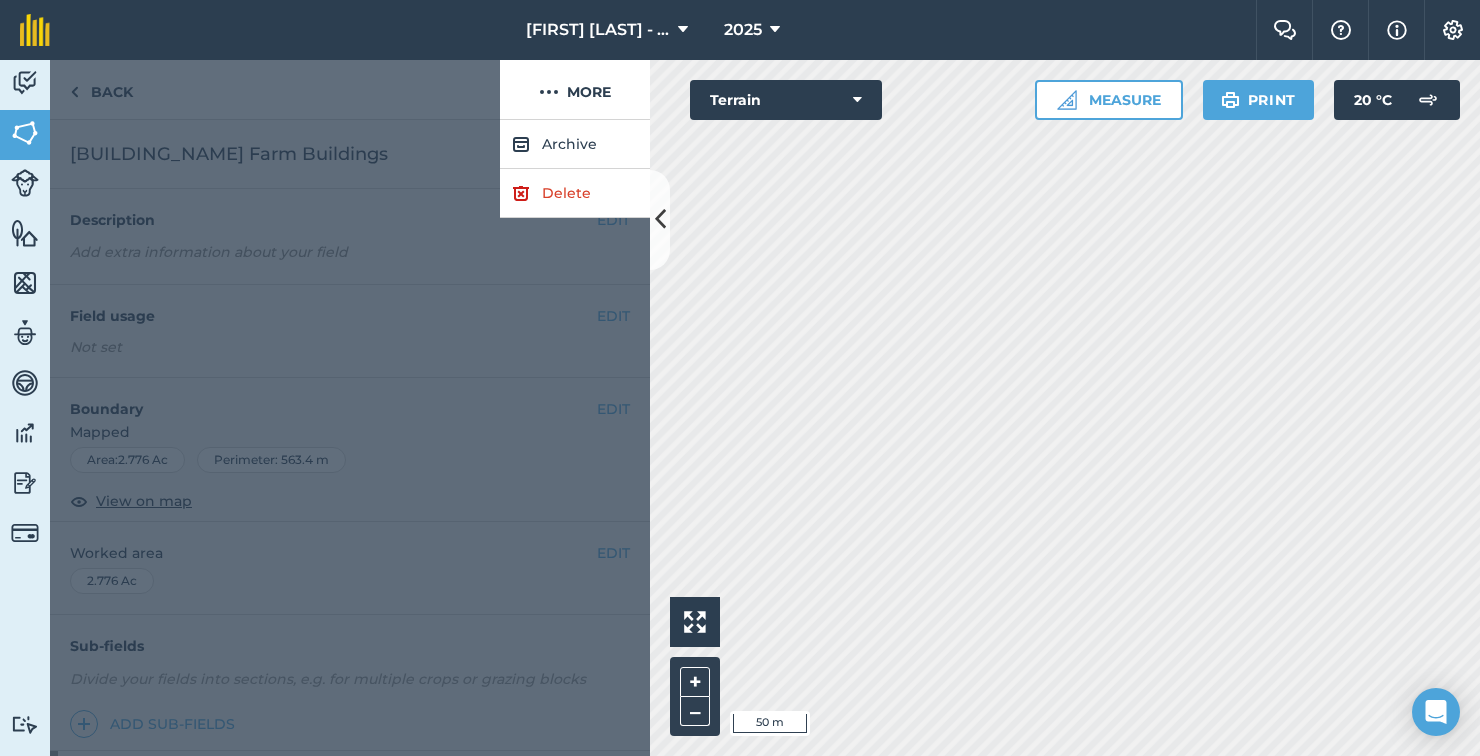 click at bounding box center (350, 438) 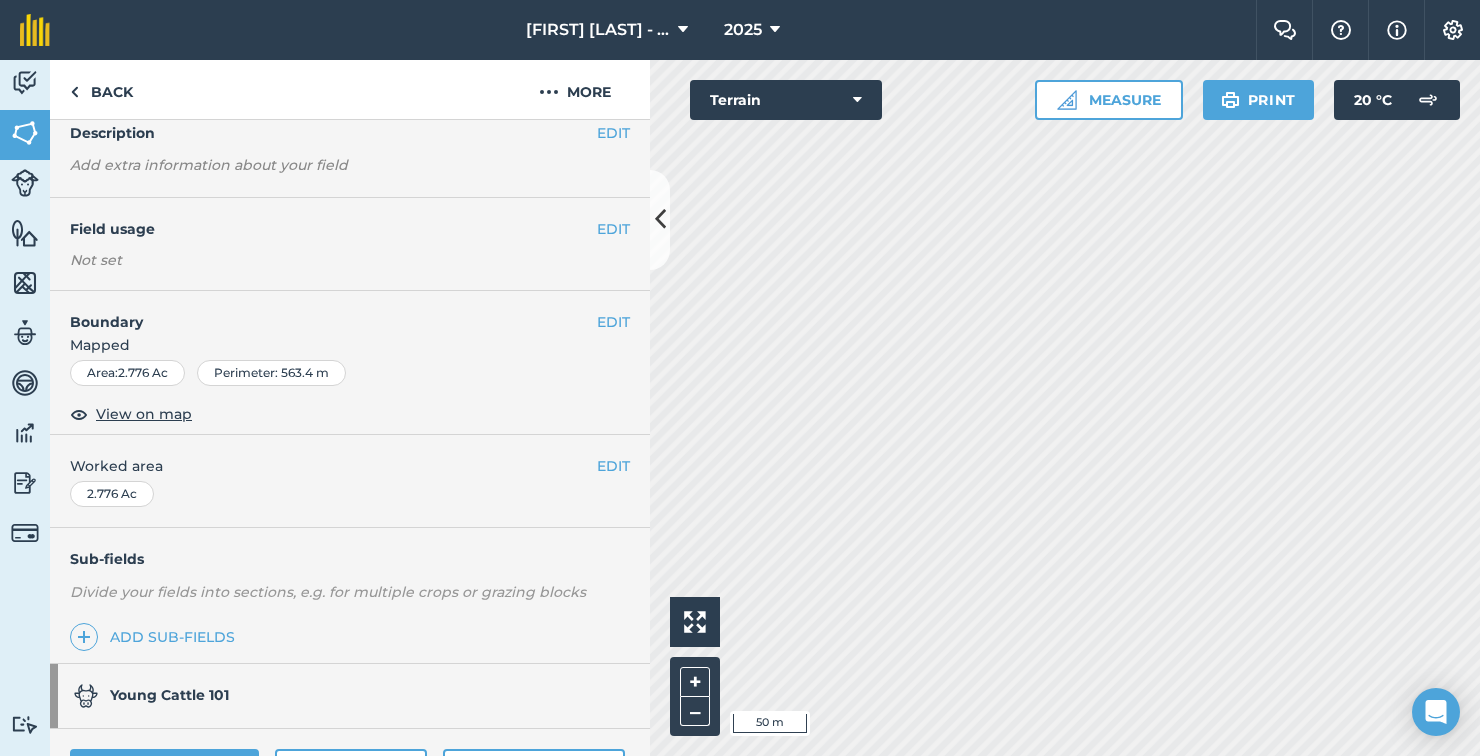 scroll, scrollTop: 151, scrollLeft: 0, axis: vertical 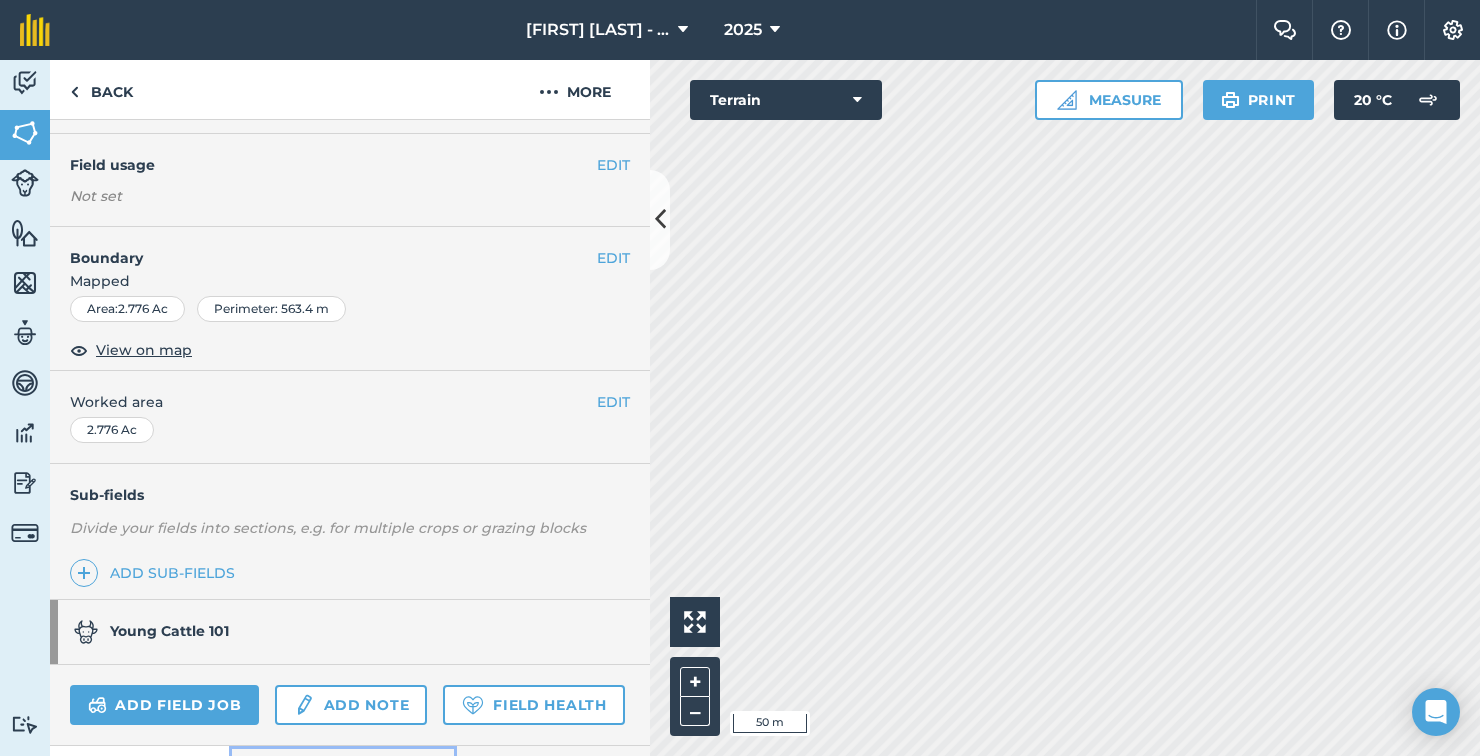 click on "Field History" at bounding box center (342, 768) 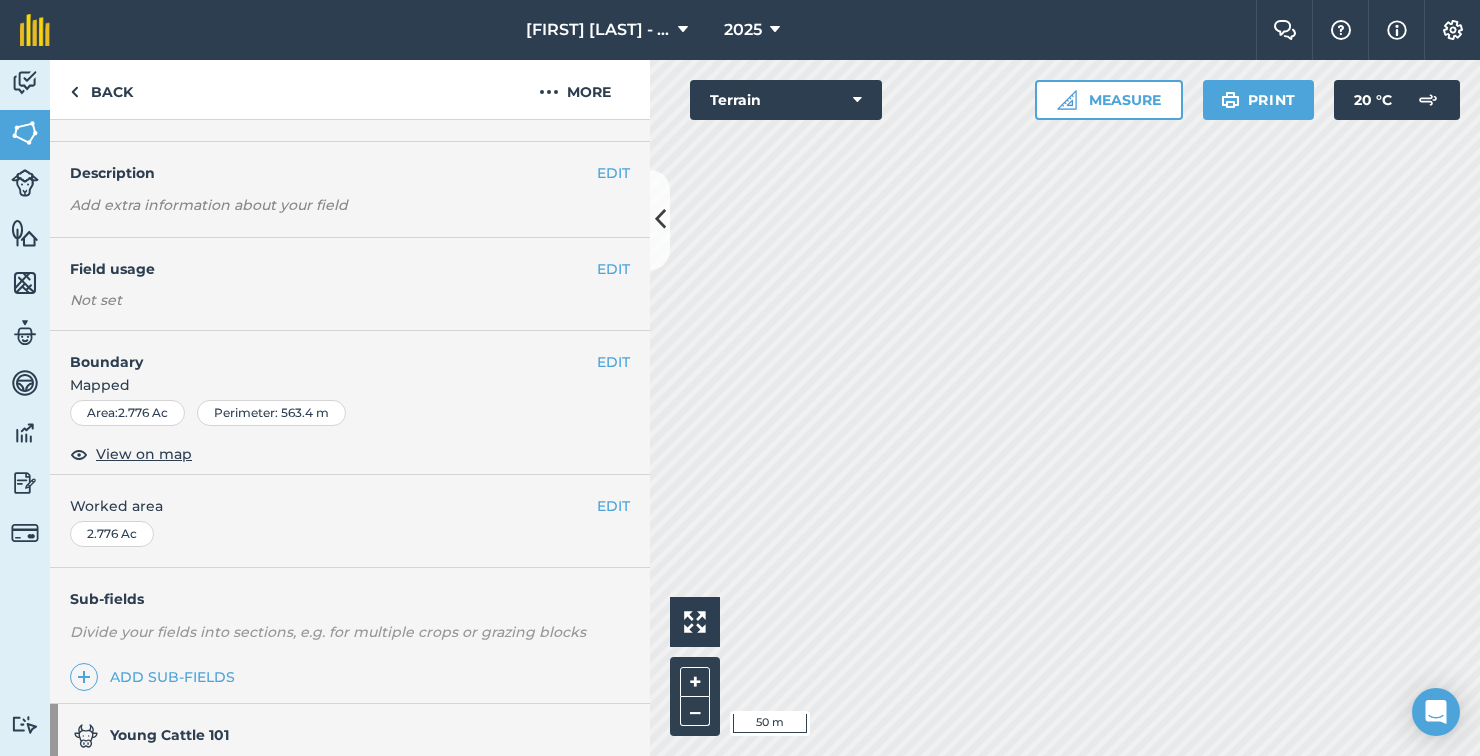 scroll, scrollTop: 44, scrollLeft: 0, axis: vertical 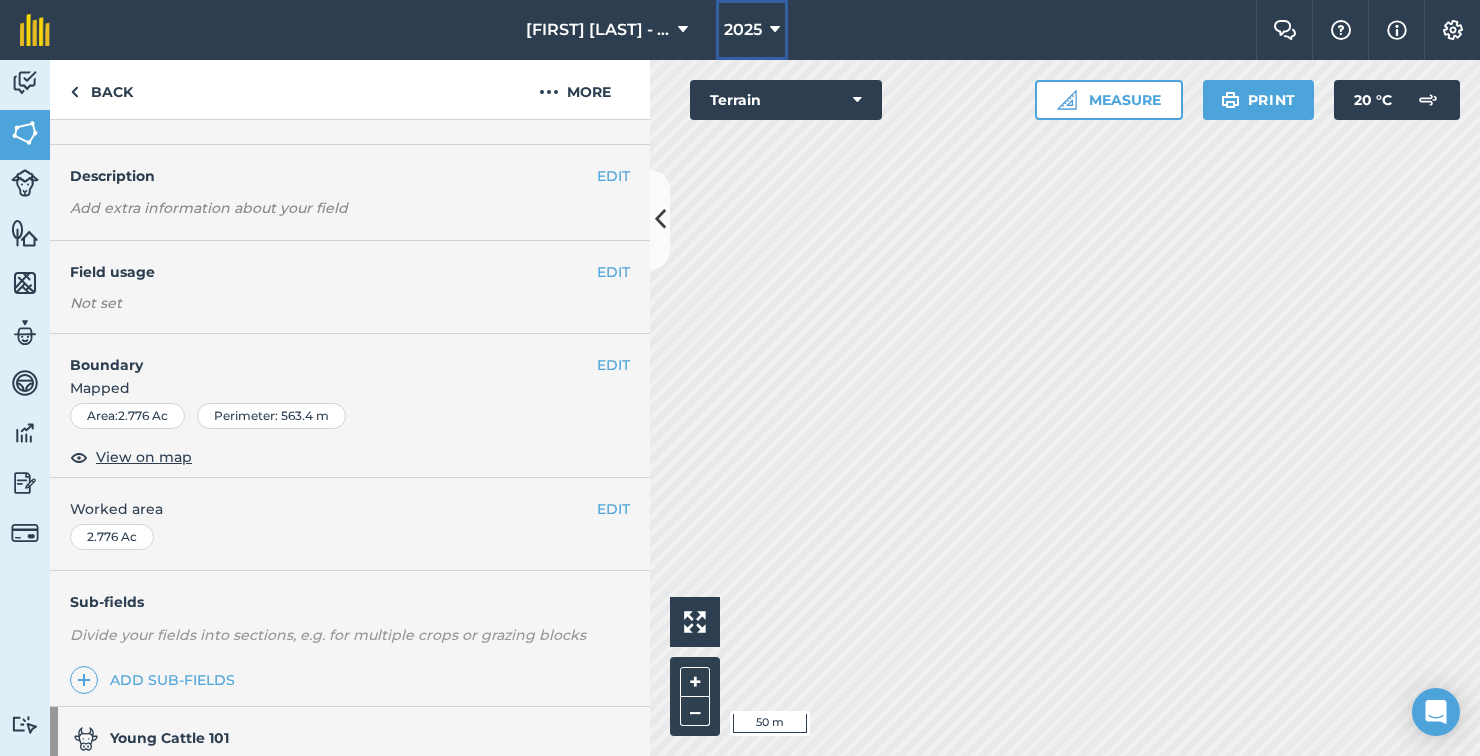 click on "2025" at bounding box center [752, 30] 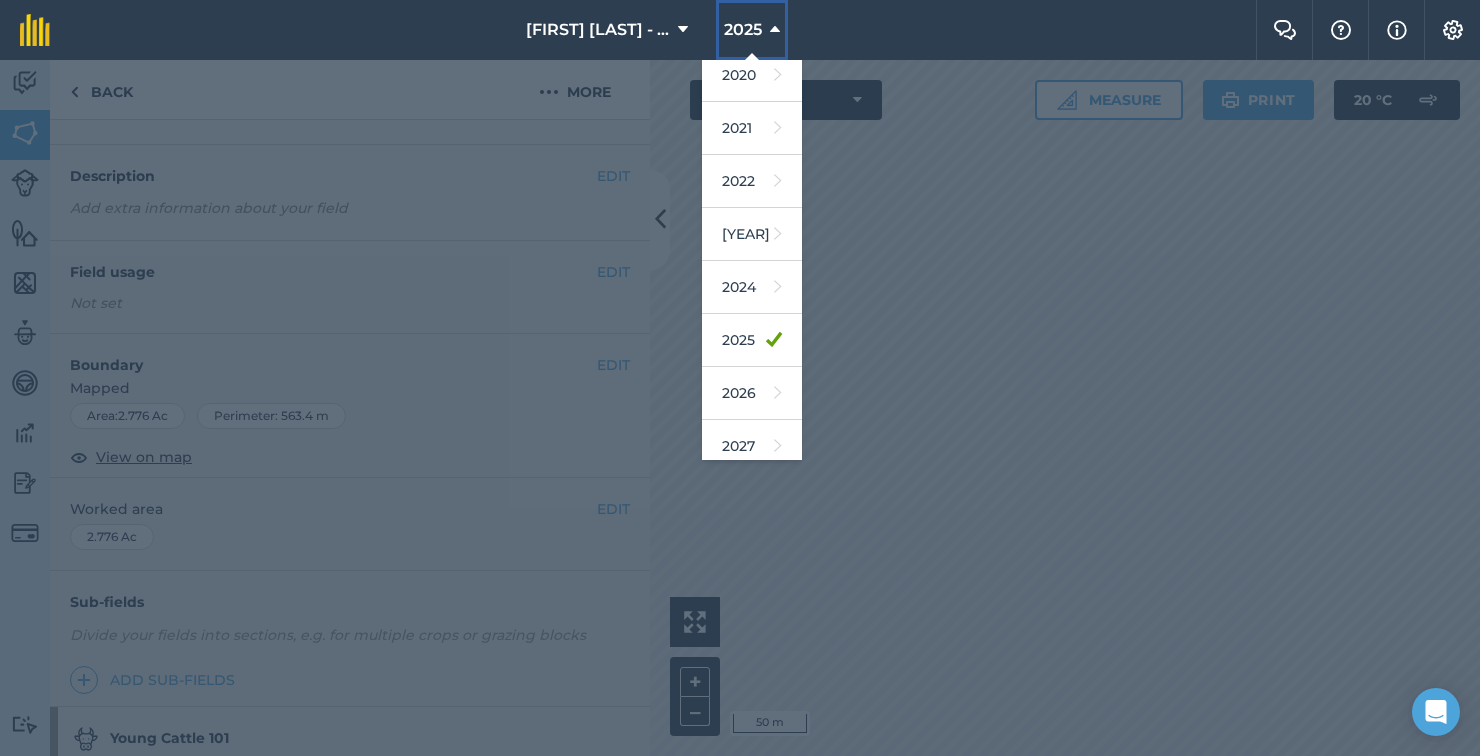 scroll, scrollTop: 183, scrollLeft: 0, axis: vertical 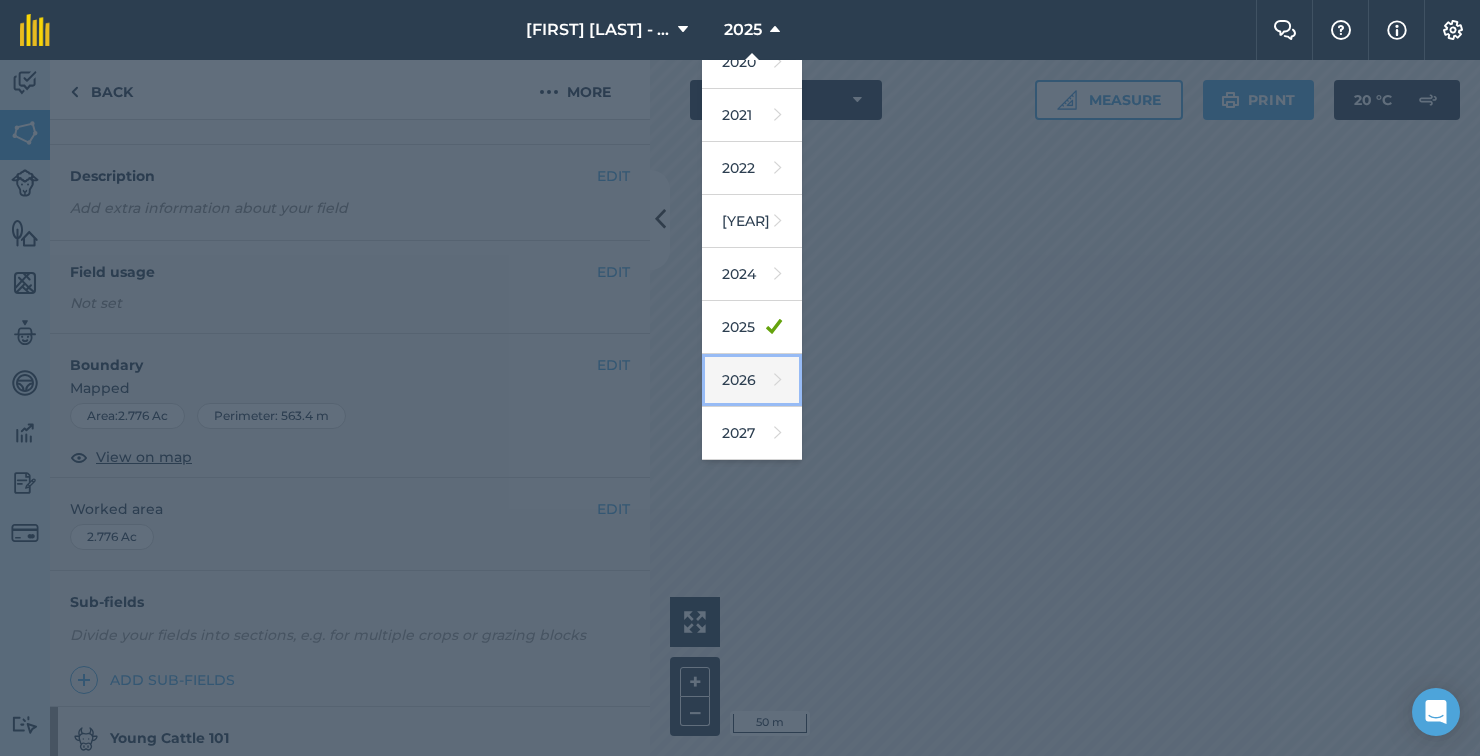 click on "2026" at bounding box center [752, 380] 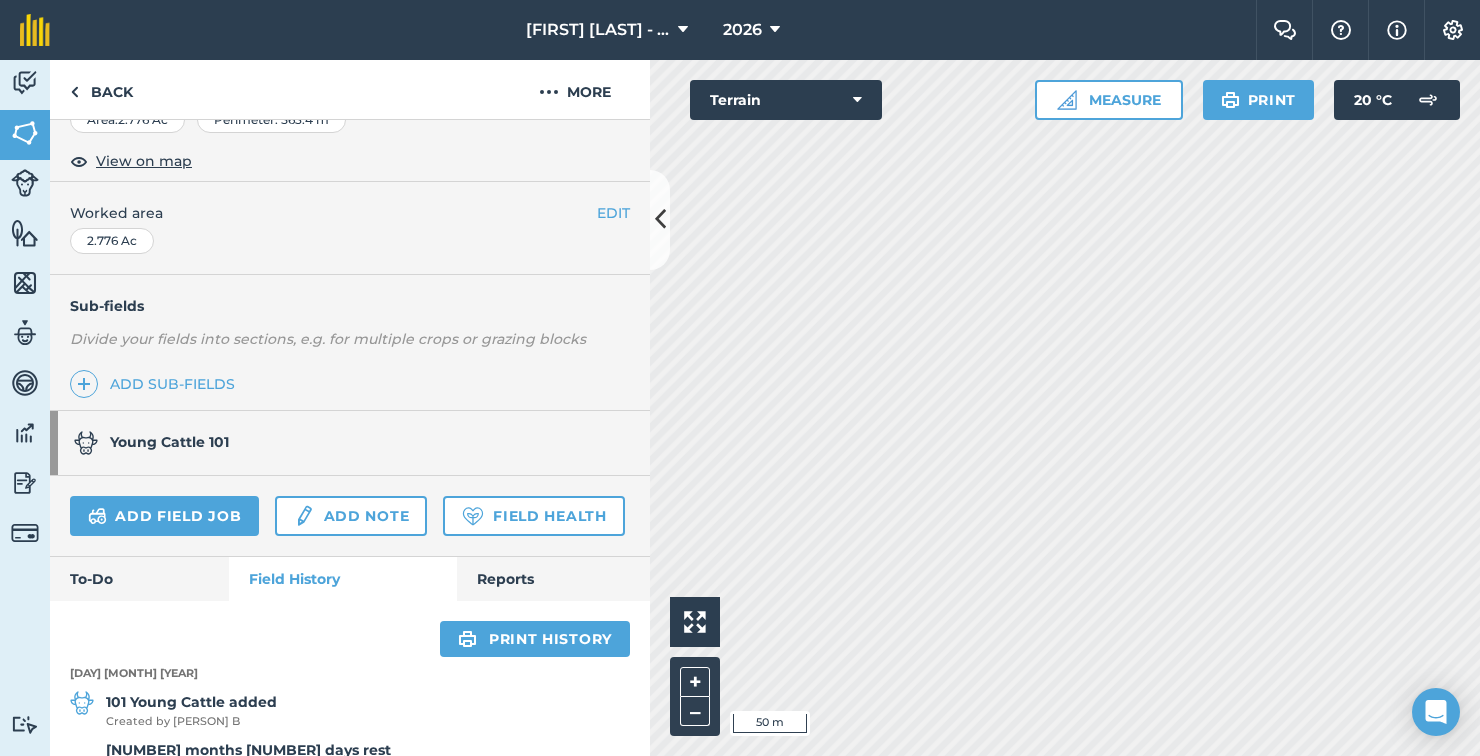 scroll, scrollTop: 340, scrollLeft: 0, axis: vertical 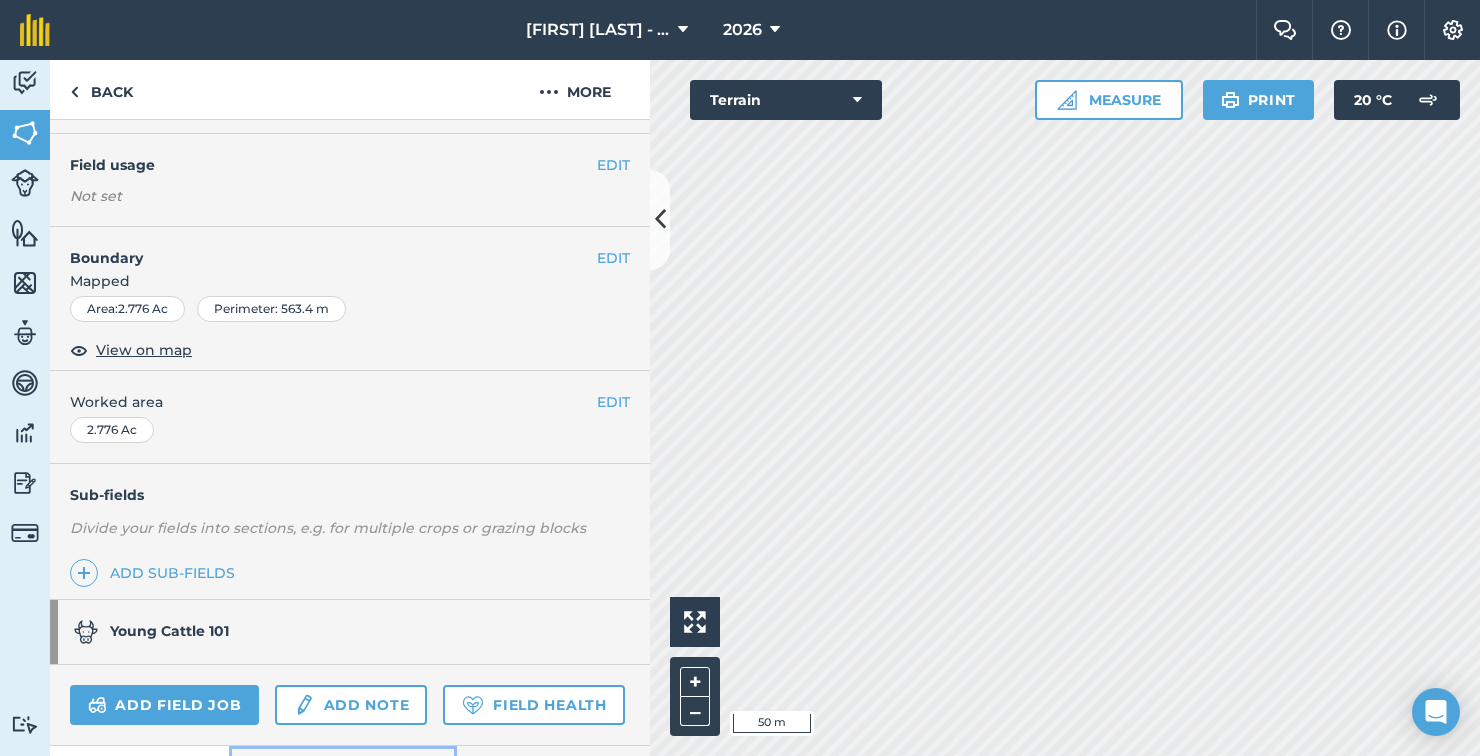 click on "Field History" at bounding box center [342, 768] 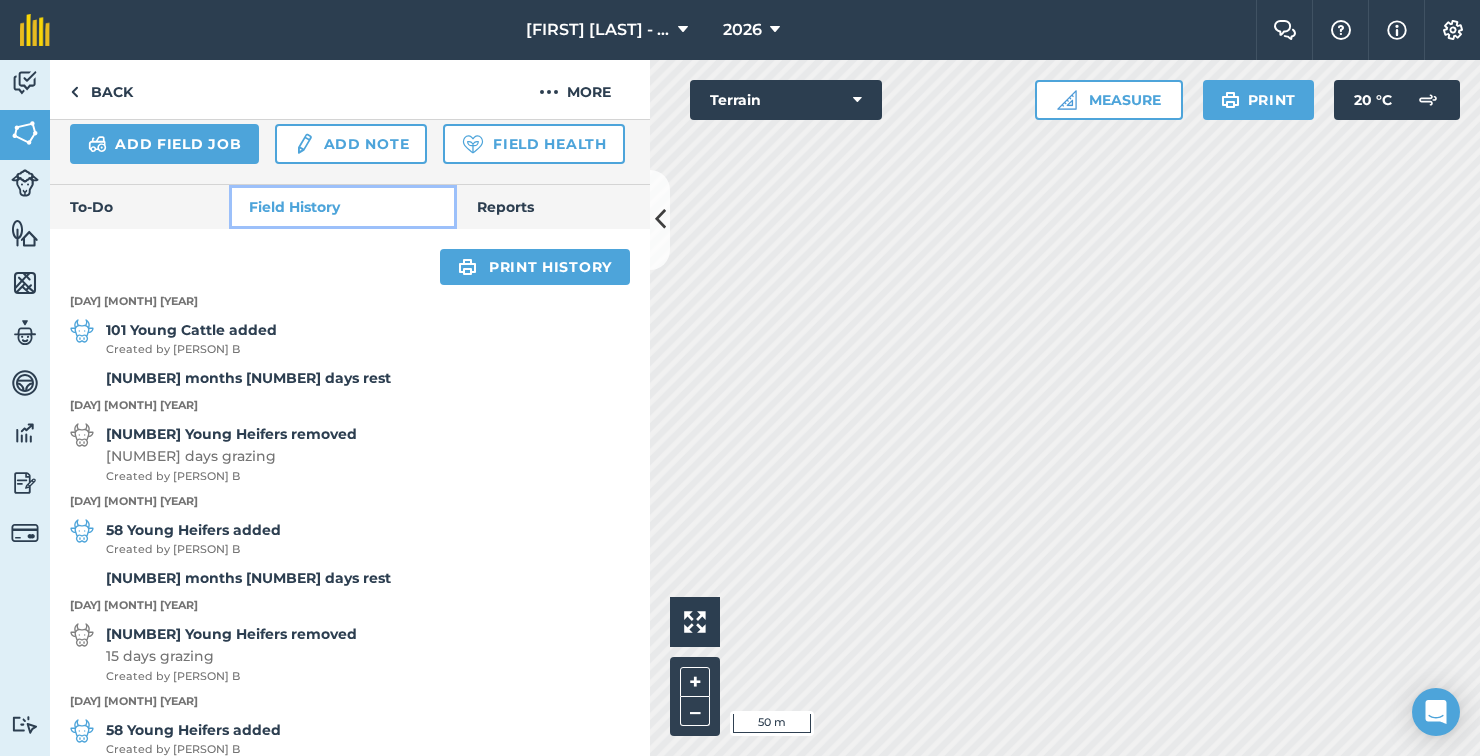 scroll, scrollTop: 712, scrollLeft: 0, axis: vertical 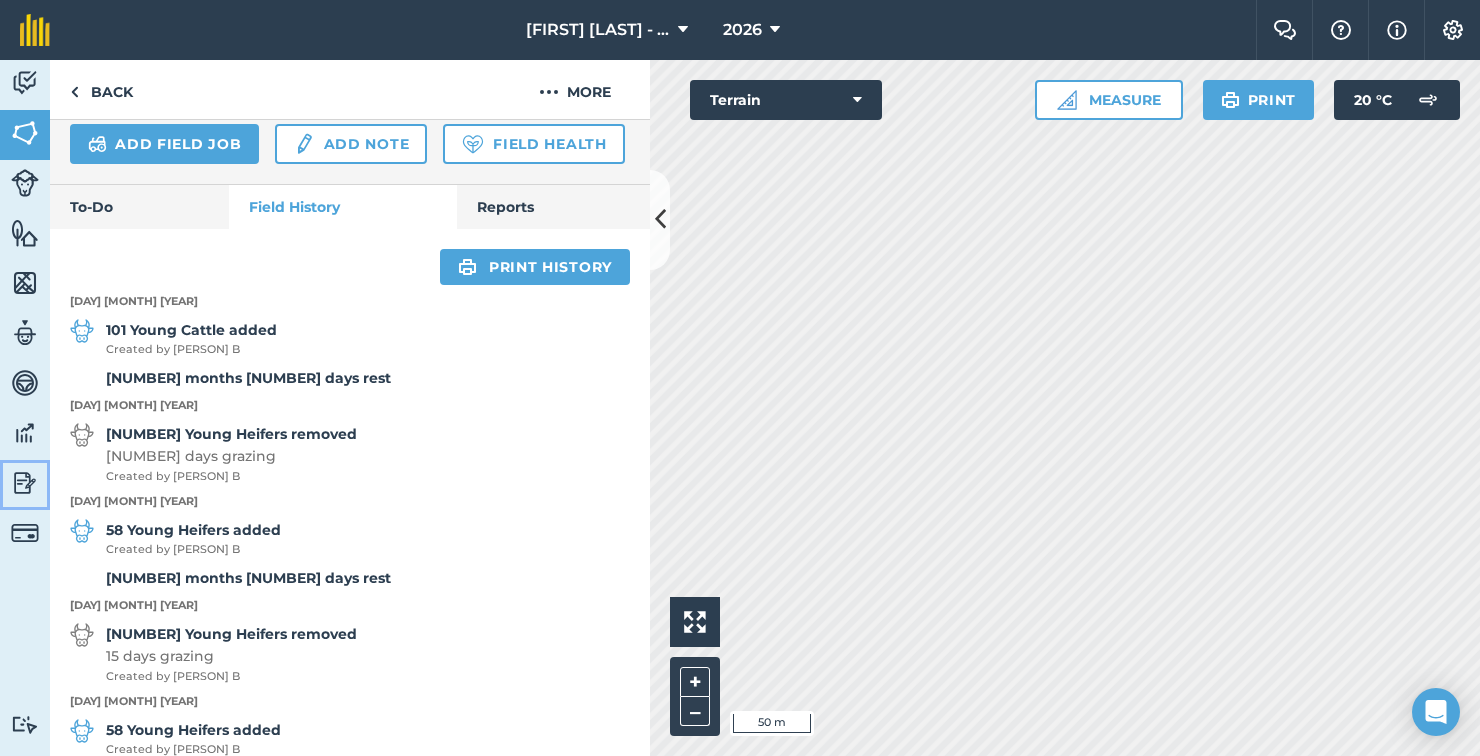 click on "Reporting" at bounding box center (25, 485) 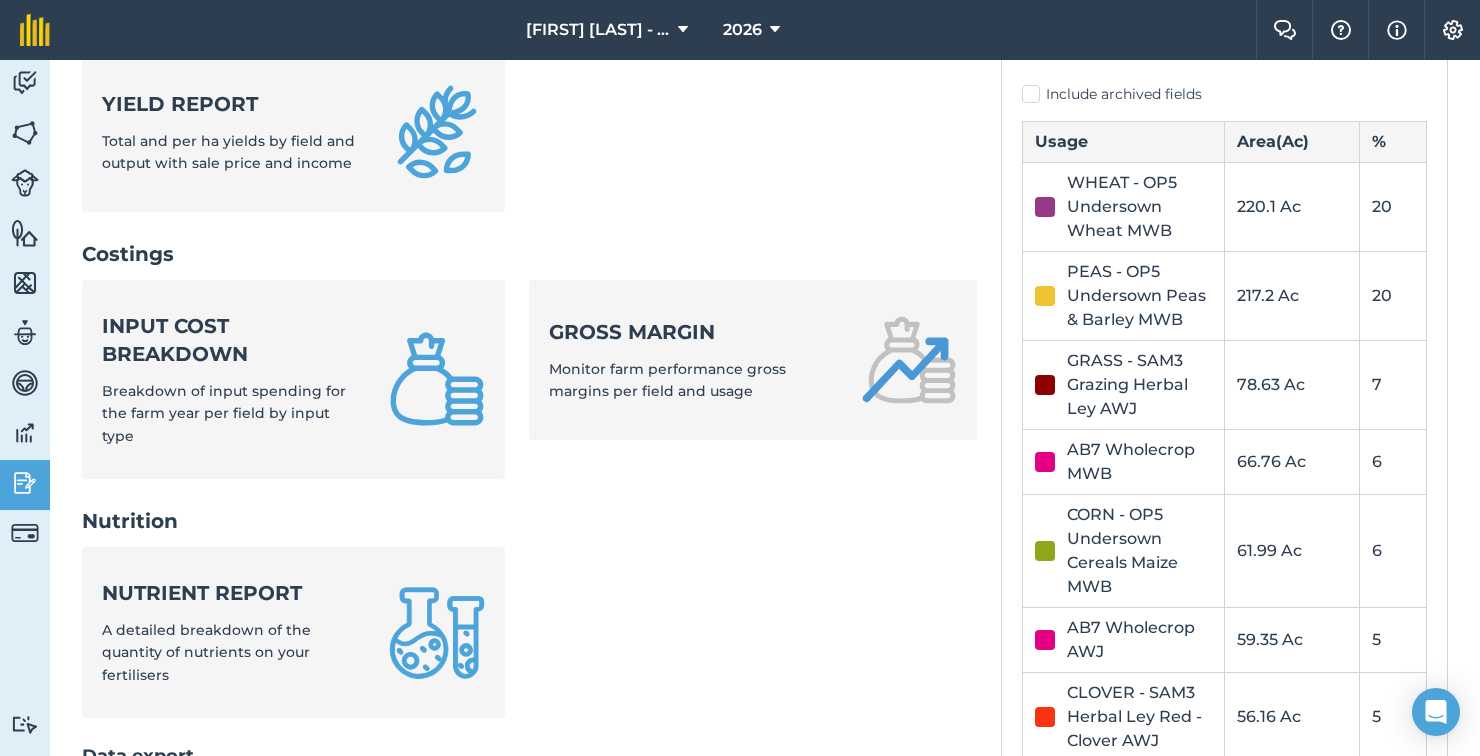 scroll, scrollTop: 611, scrollLeft: 0, axis: vertical 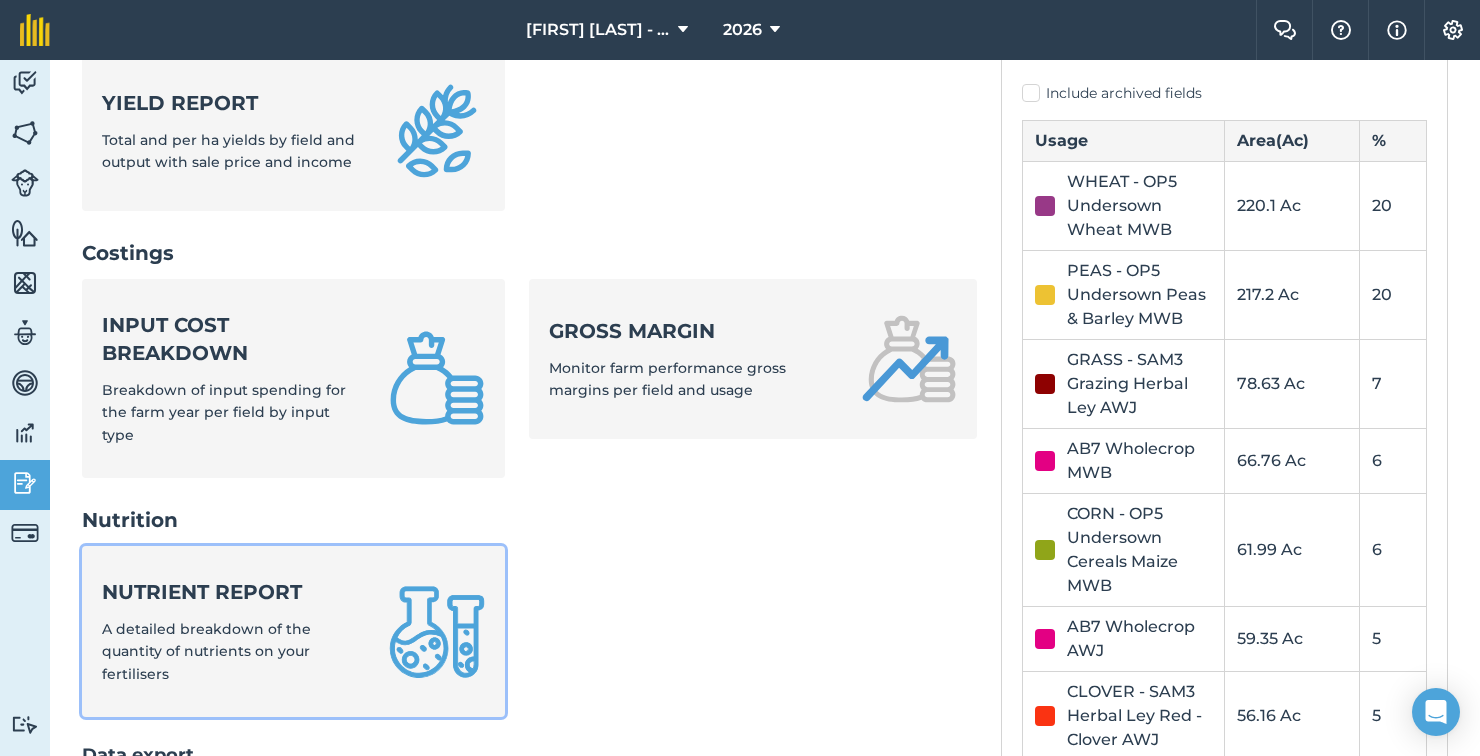 click at bounding box center (437, 632) 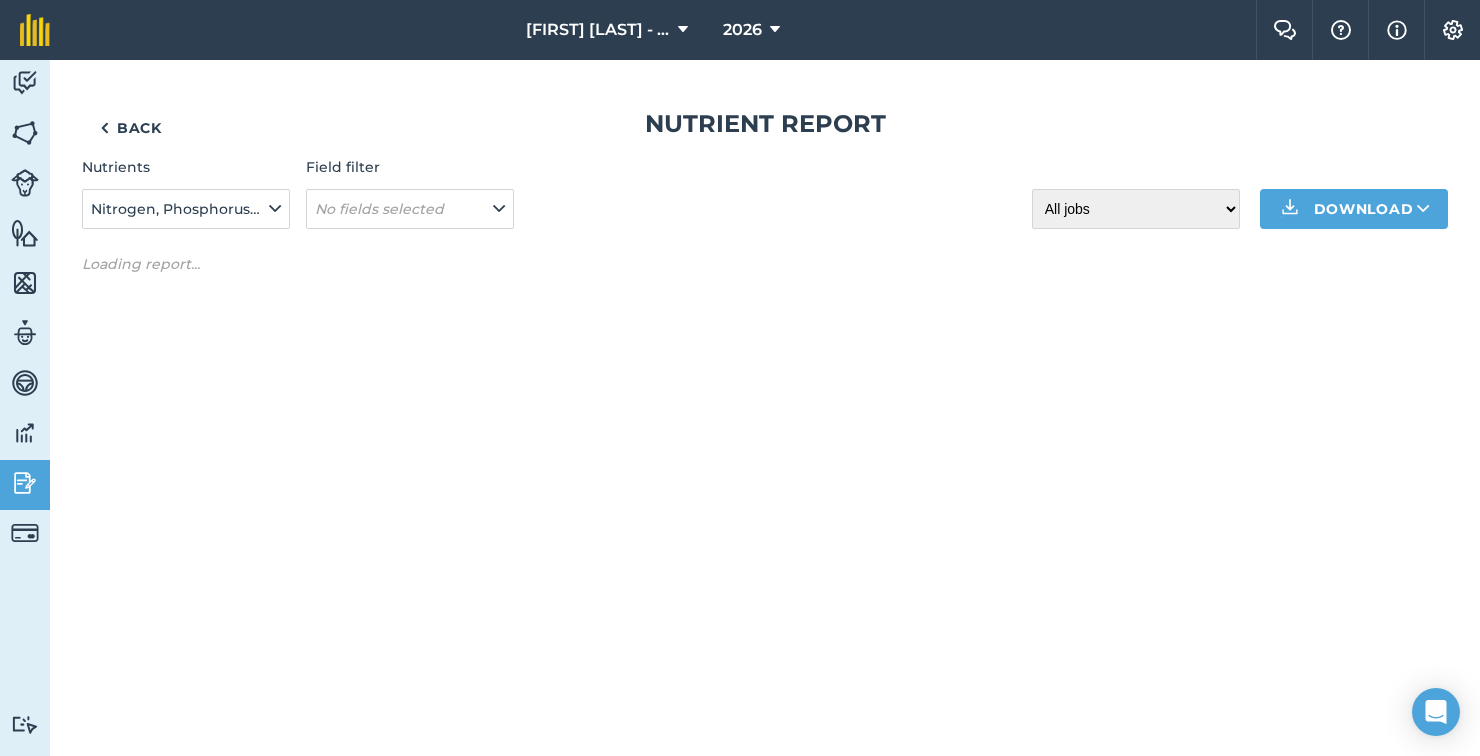 scroll, scrollTop: 0, scrollLeft: 0, axis: both 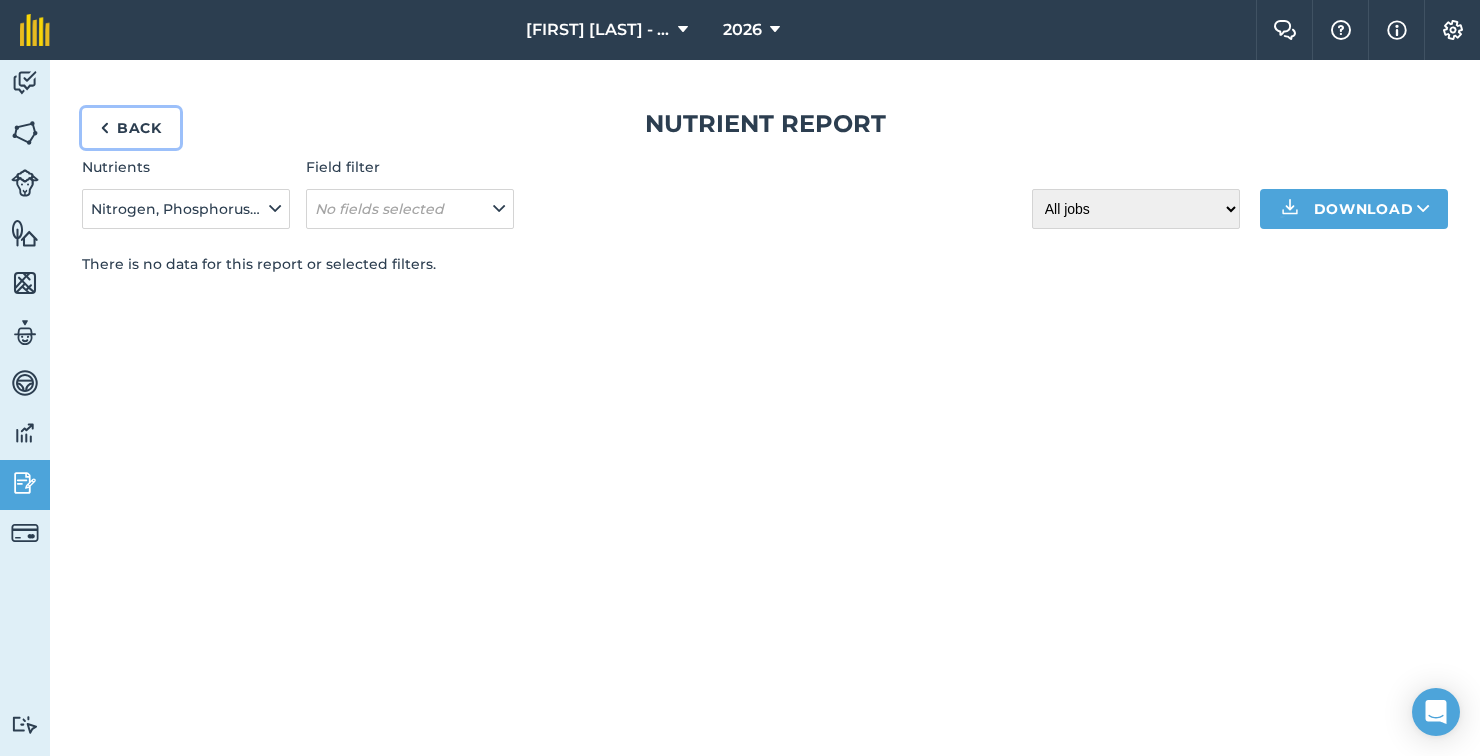 click on "Back" at bounding box center [131, 128] 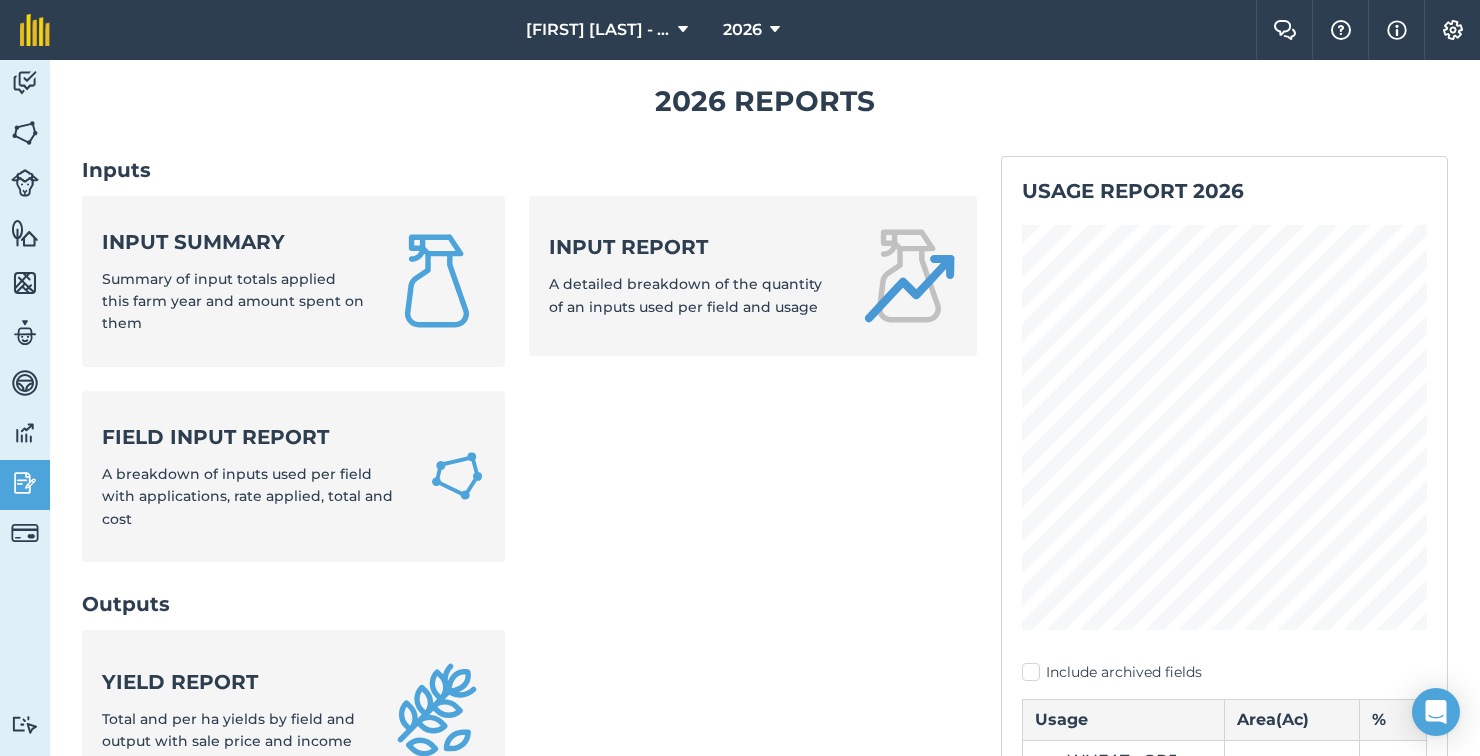 scroll, scrollTop: 29, scrollLeft: 0, axis: vertical 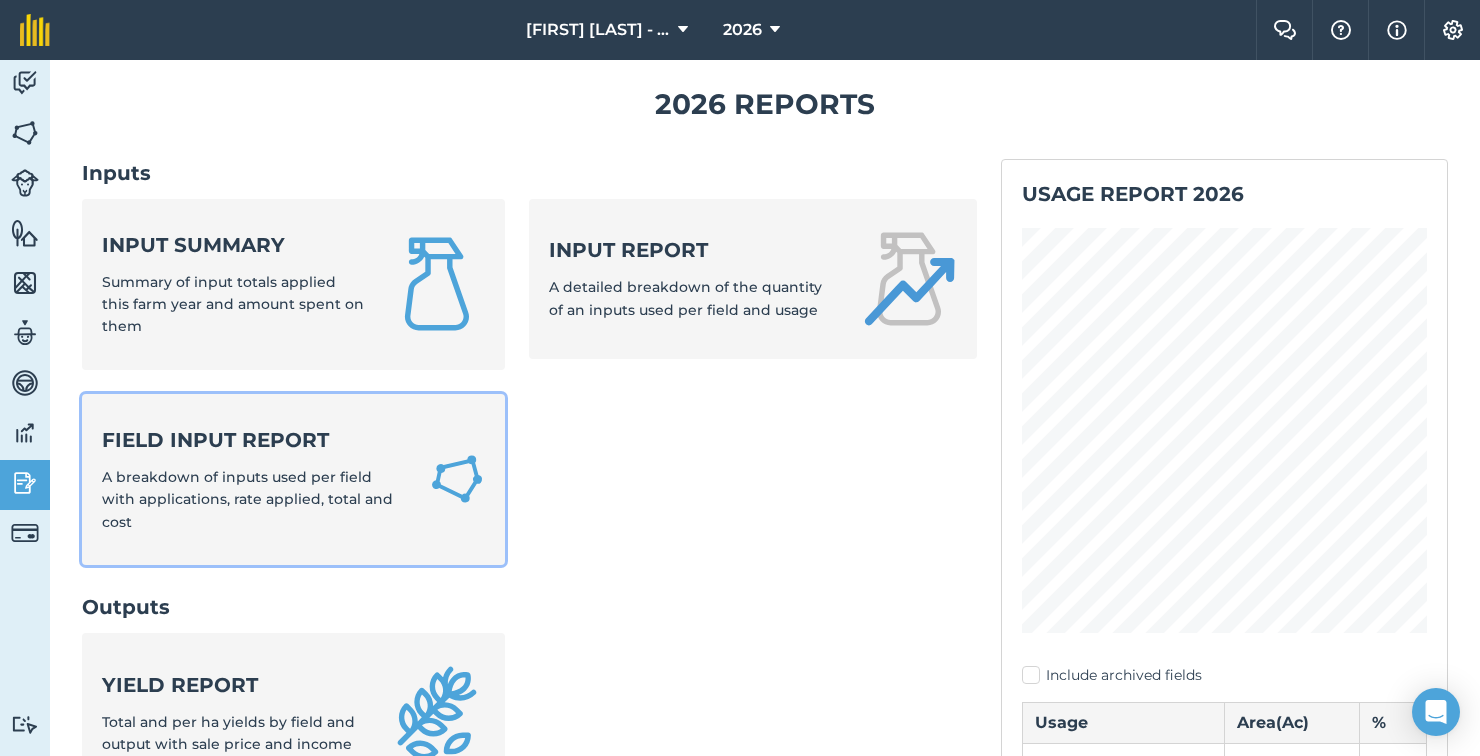click on "A breakdown of inputs used per field with applications, rate applied, total and cost" at bounding box center (247, 499) 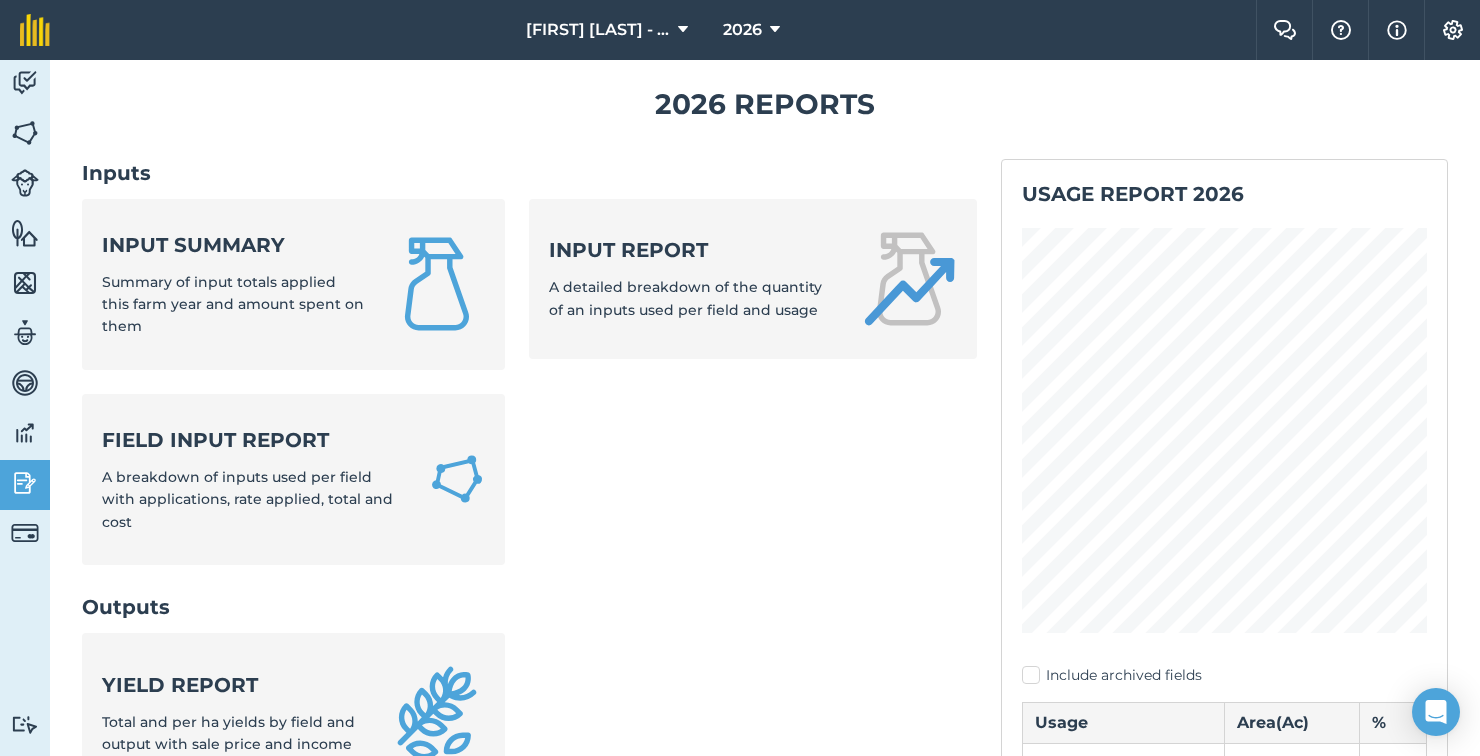 scroll, scrollTop: 0, scrollLeft: 0, axis: both 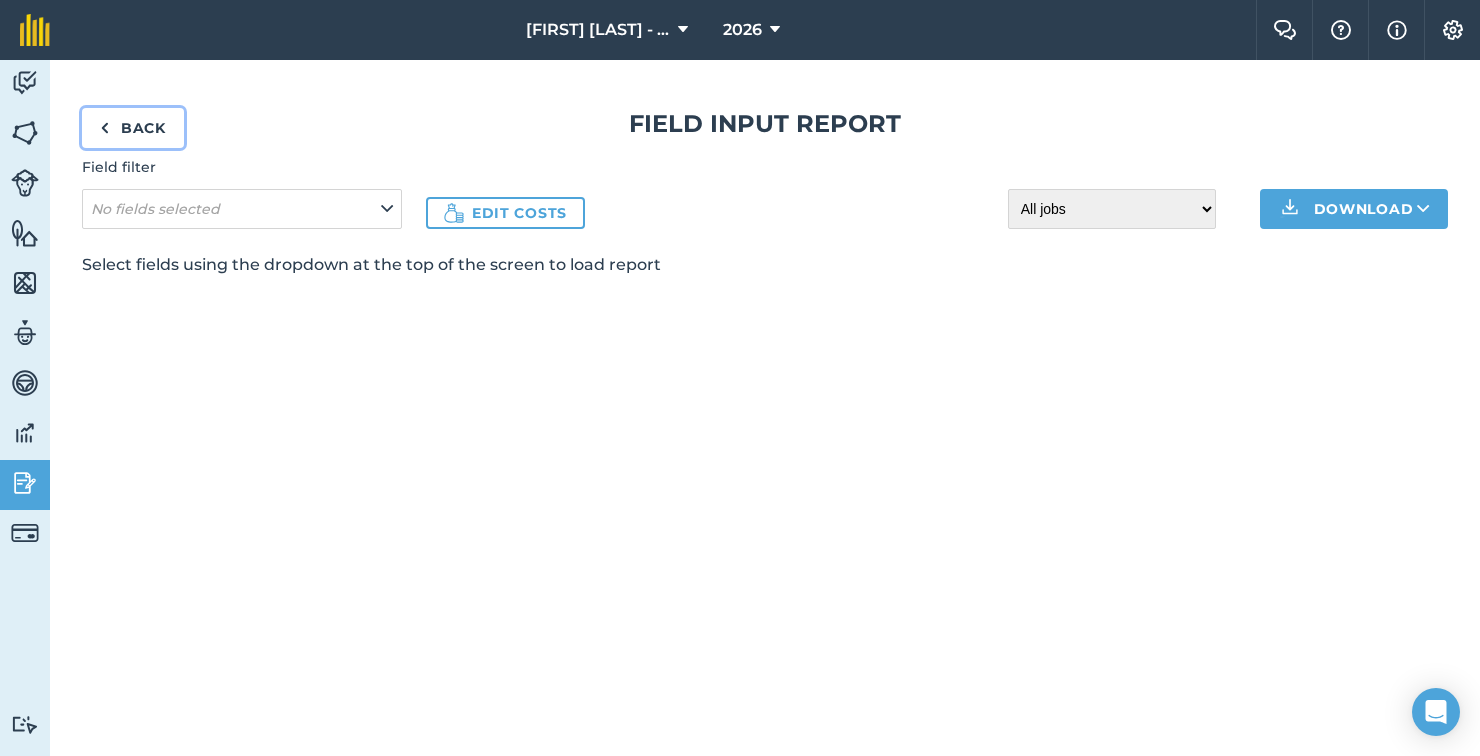 click on "Back" at bounding box center [133, 128] 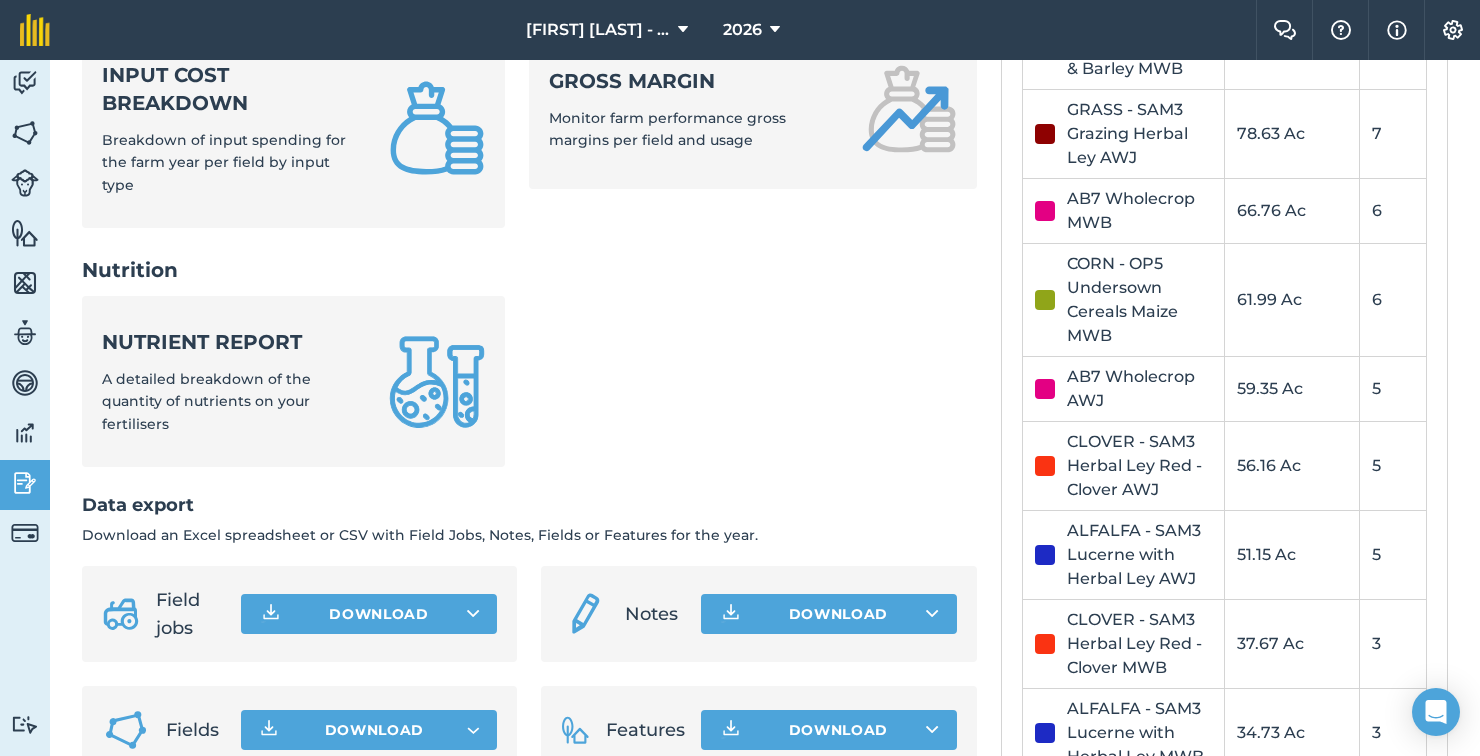 scroll, scrollTop: 868, scrollLeft: 0, axis: vertical 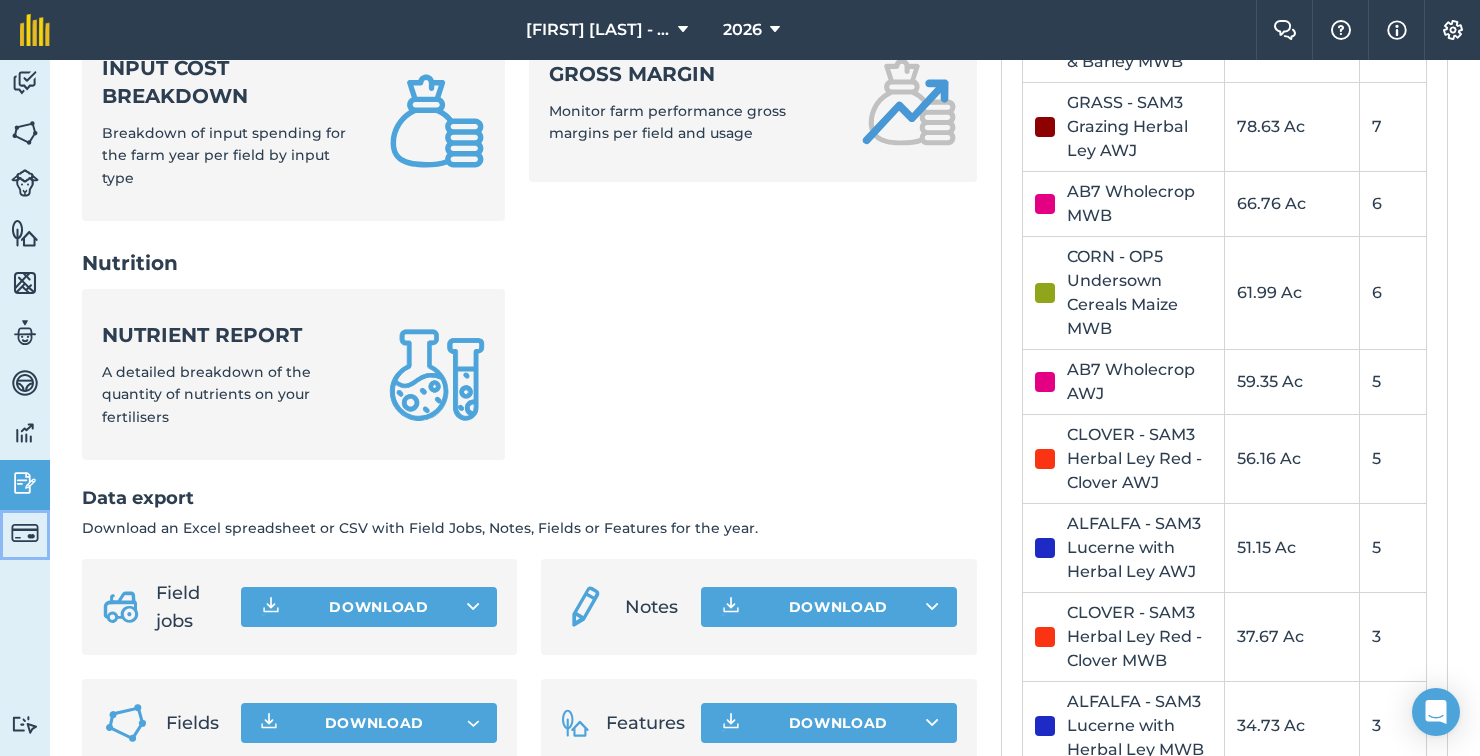 click at bounding box center (25, 533) 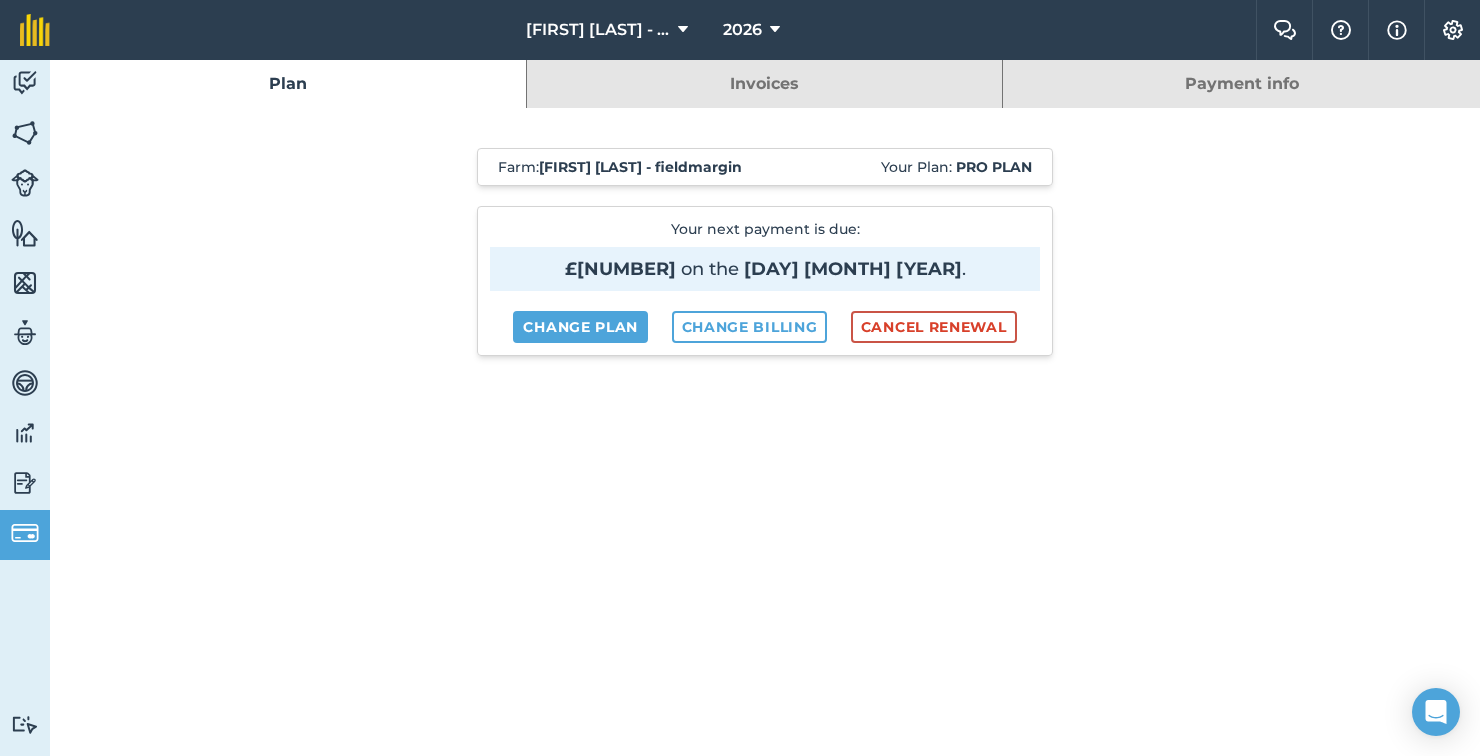 scroll, scrollTop: 0, scrollLeft: 0, axis: both 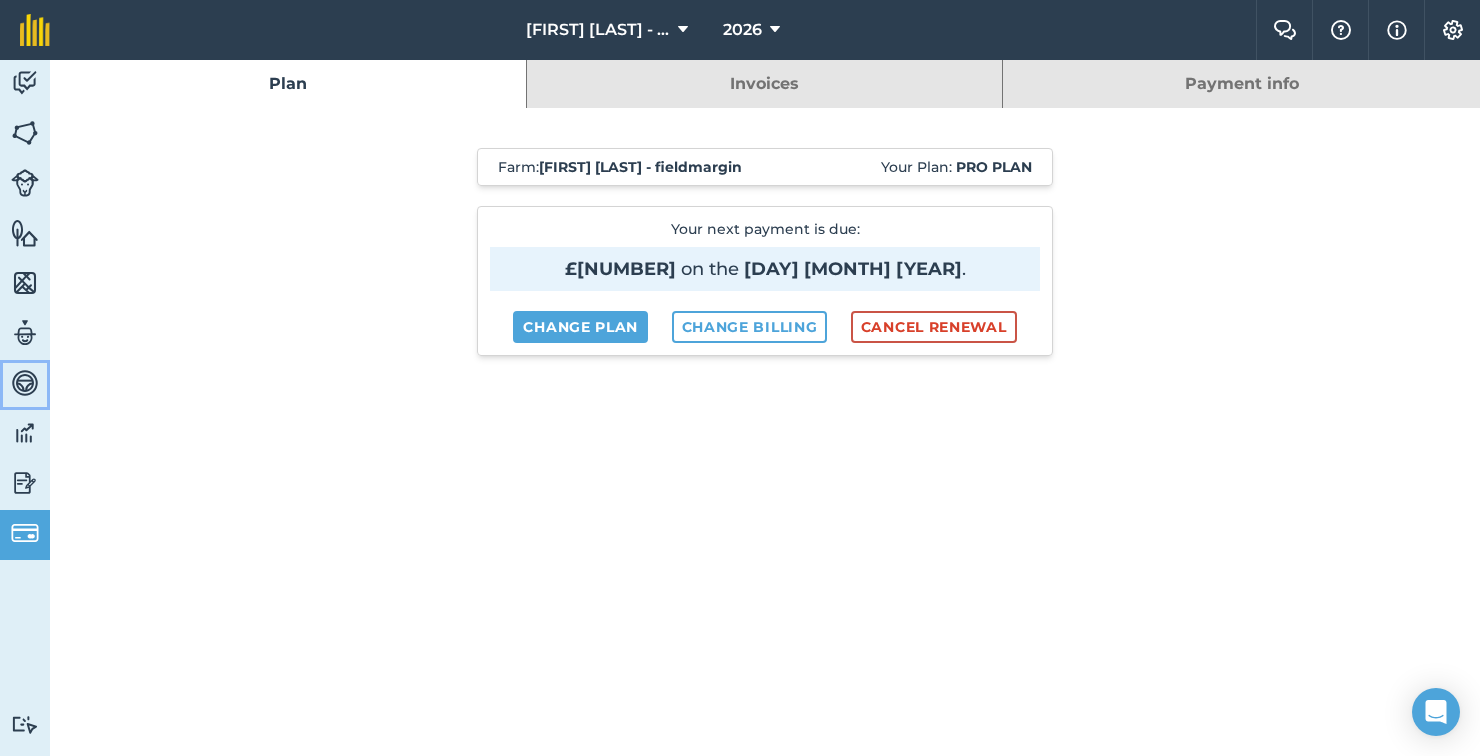 click at bounding box center [25, 383] 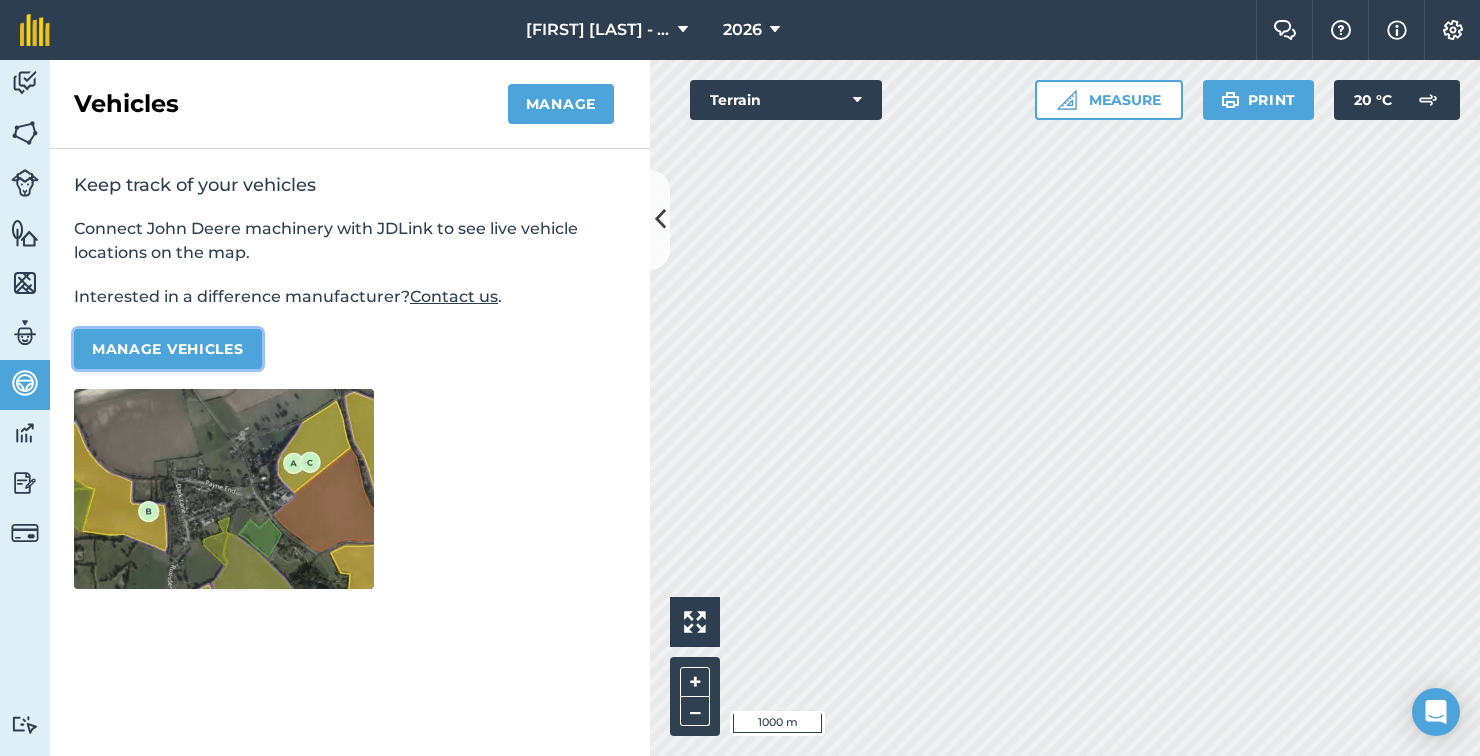 click on "Manage vehicles" at bounding box center (168, 349) 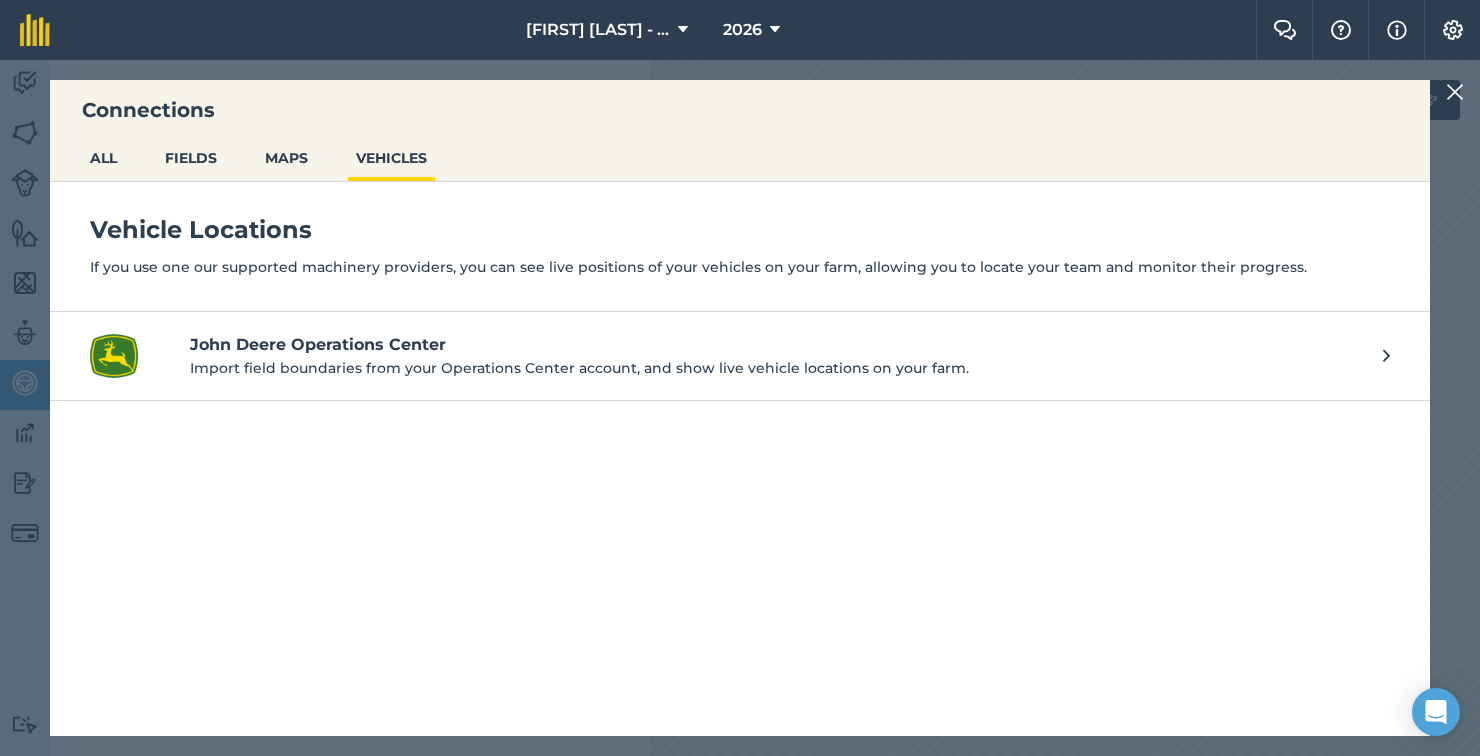 click on "Import field boundaries from your Operations Center account, and show live vehicle locations on your farm." at bounding box center [776, 368] 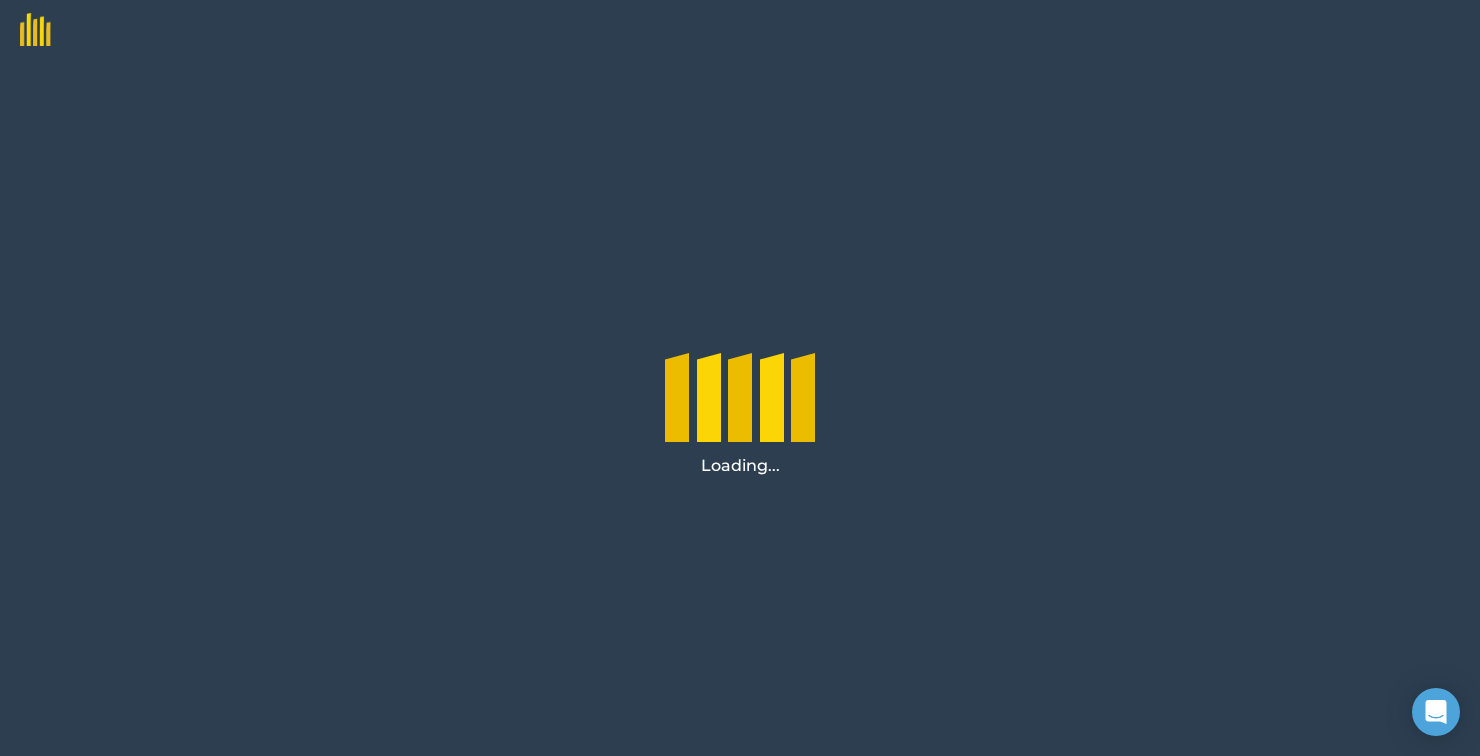 scroll, scrollTop: 0, scrollLeft: 0, axis: both 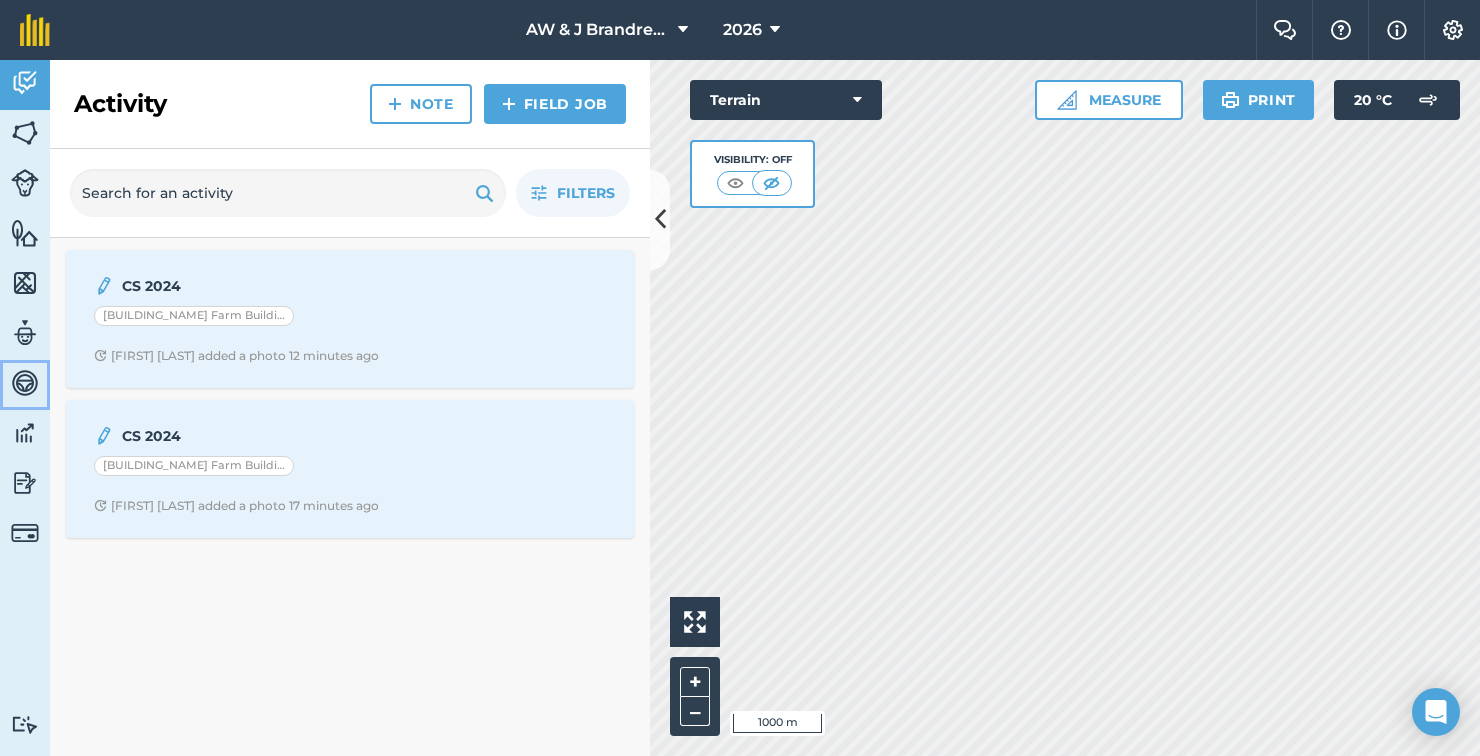 click at bounding box center [25, 383] 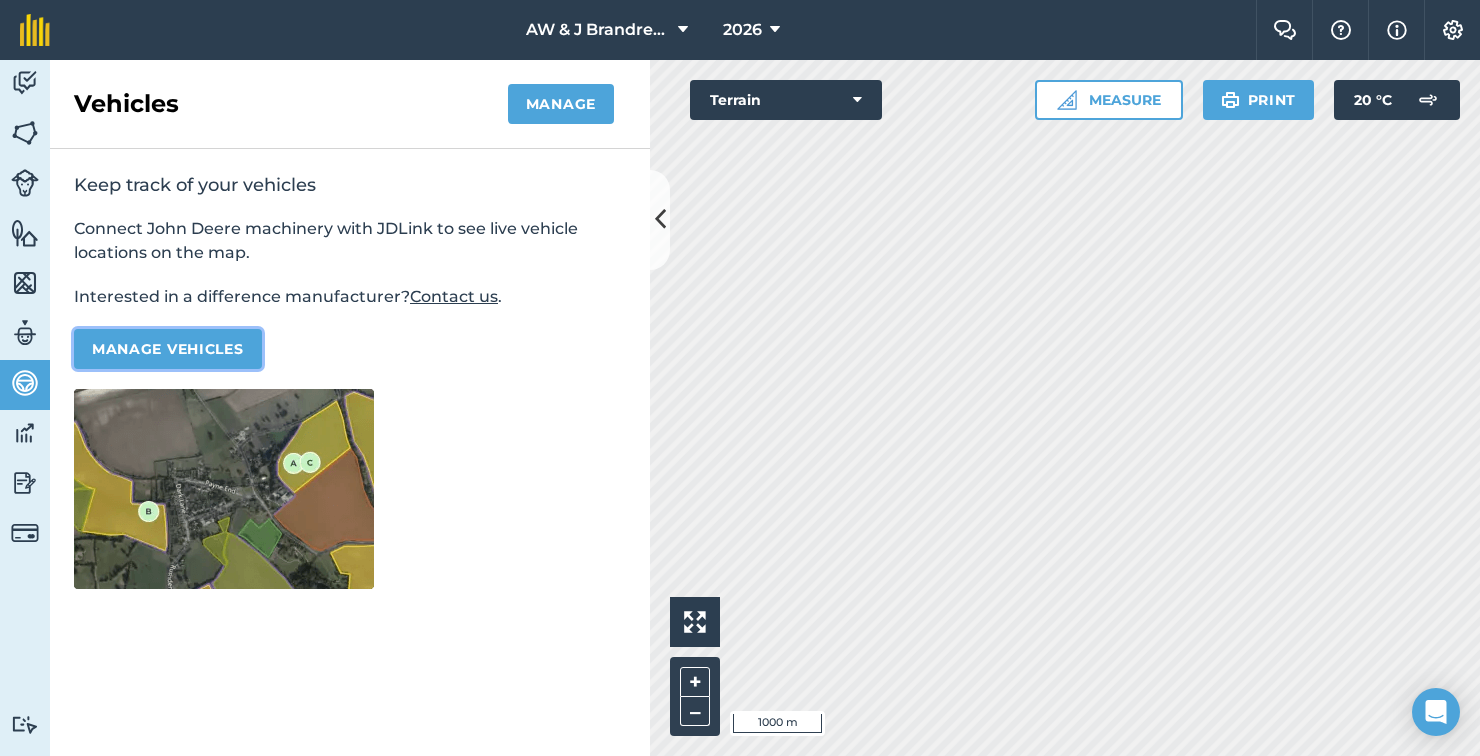 click on "Manage vehicles" at bounding box center (168, 349) 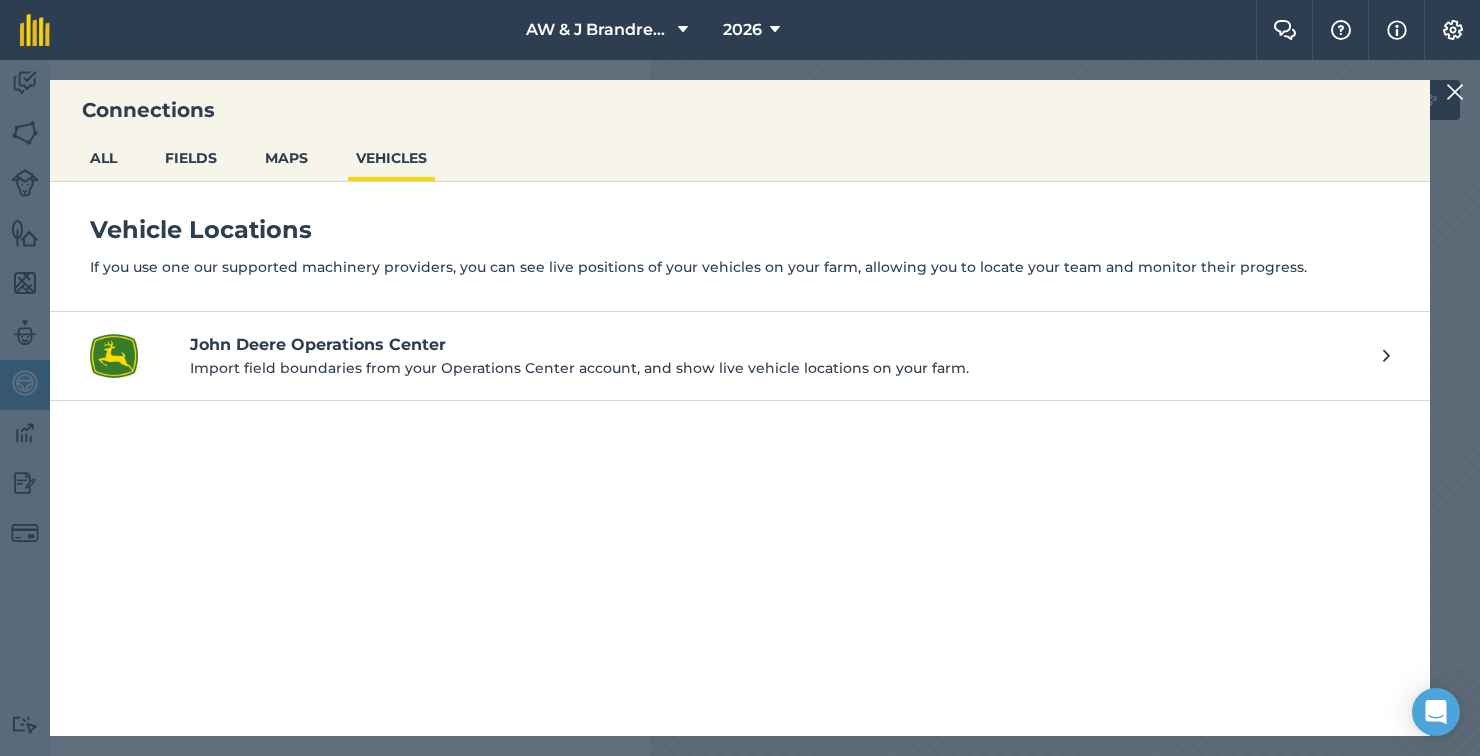 click at bounding box center (1455, 92) 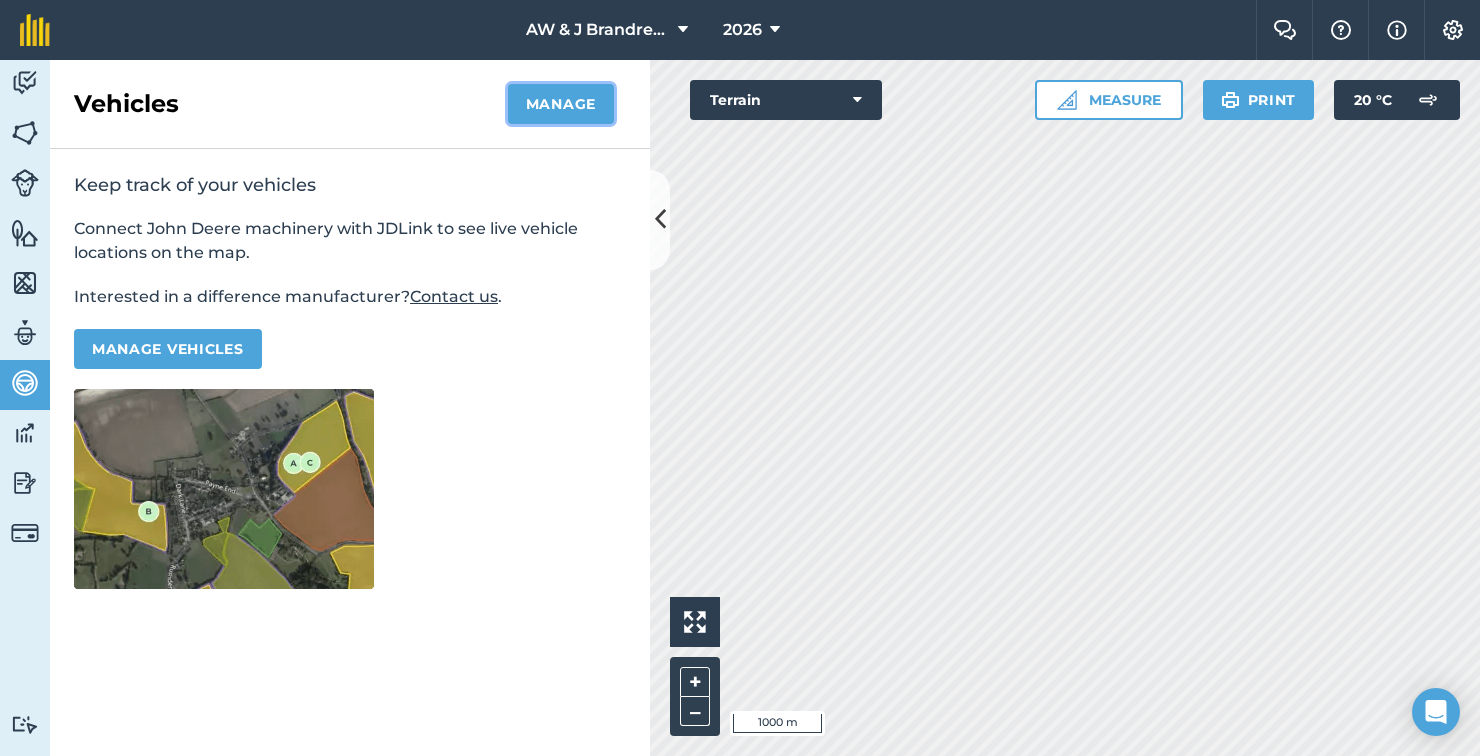 click on "Manage" at bounding box center [561, 104] 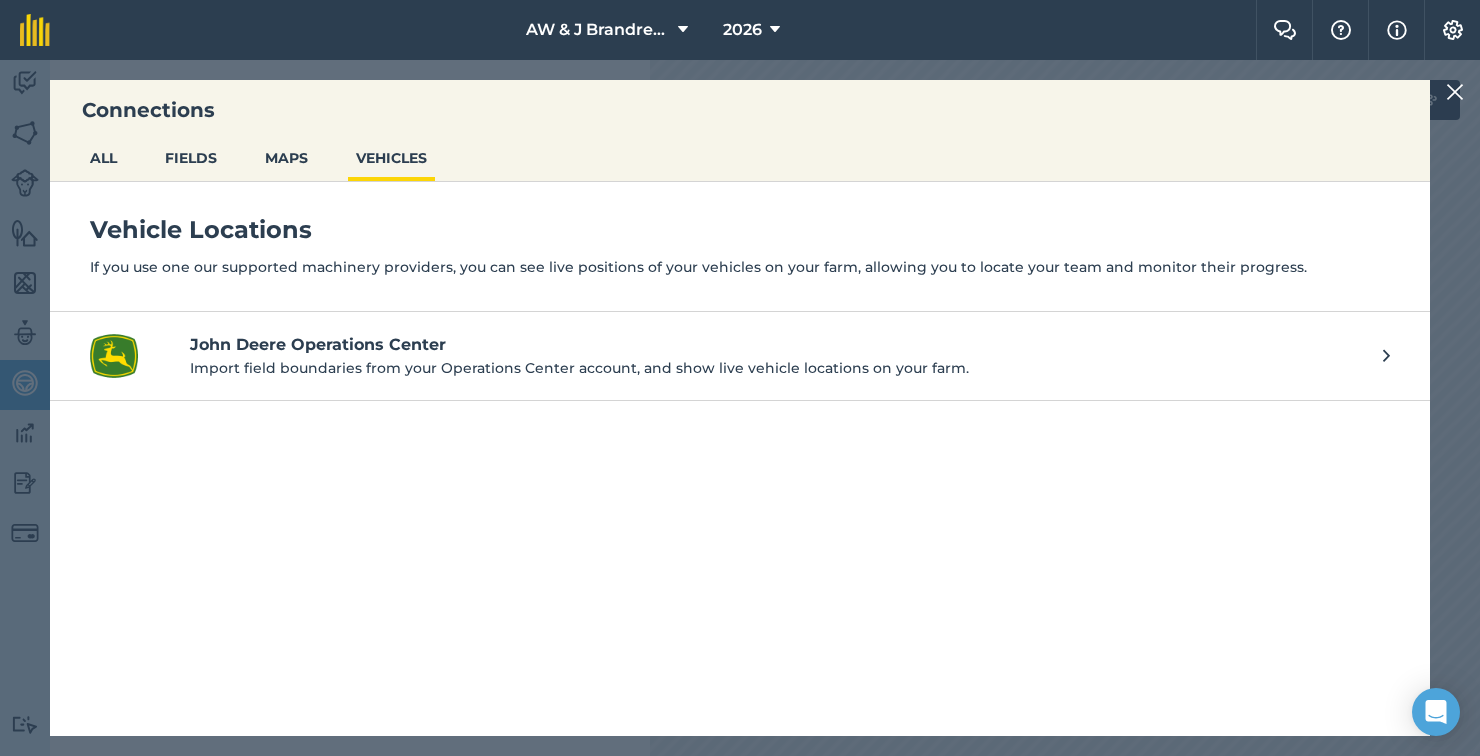 click at bounding box center [1455, 92] 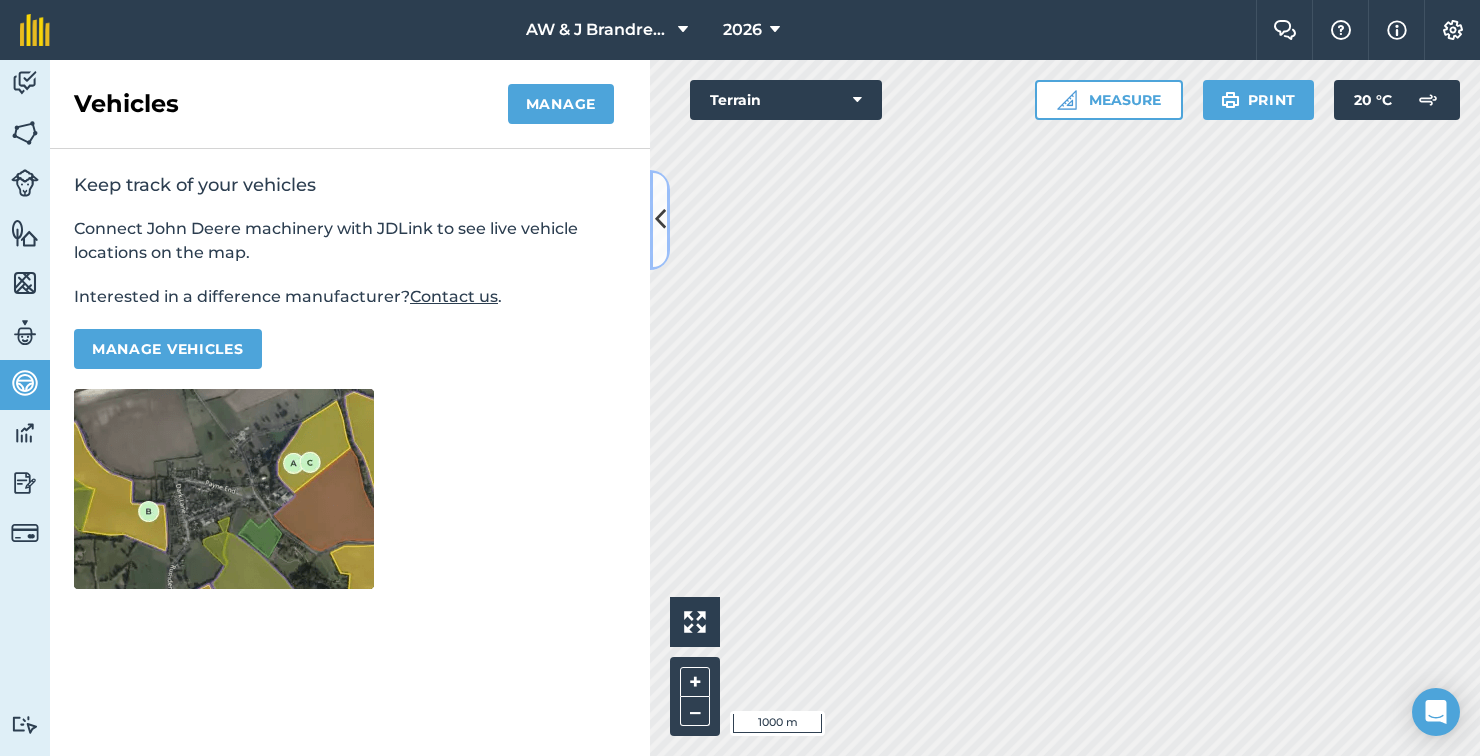 click at bounding box center (660, 219) 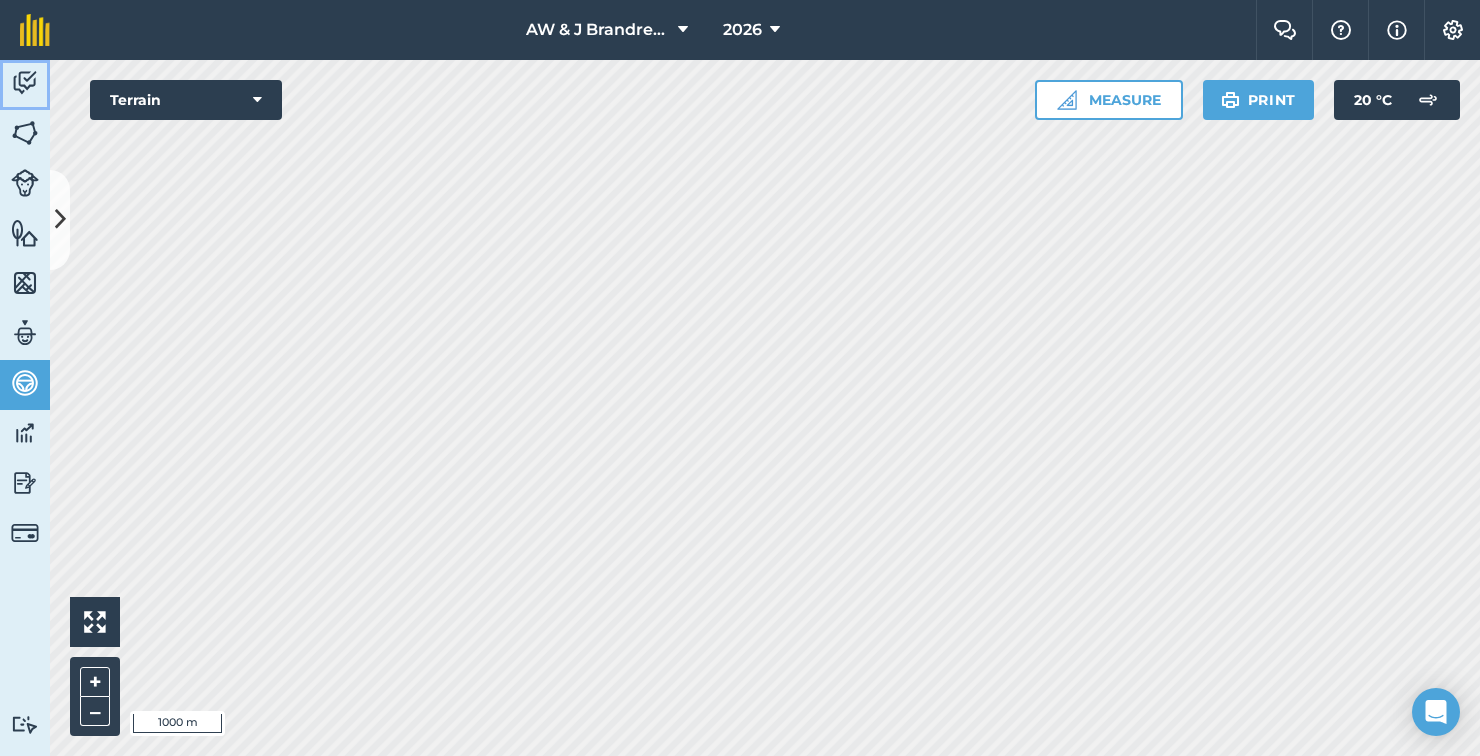 click at bounding box center [25, 83] 